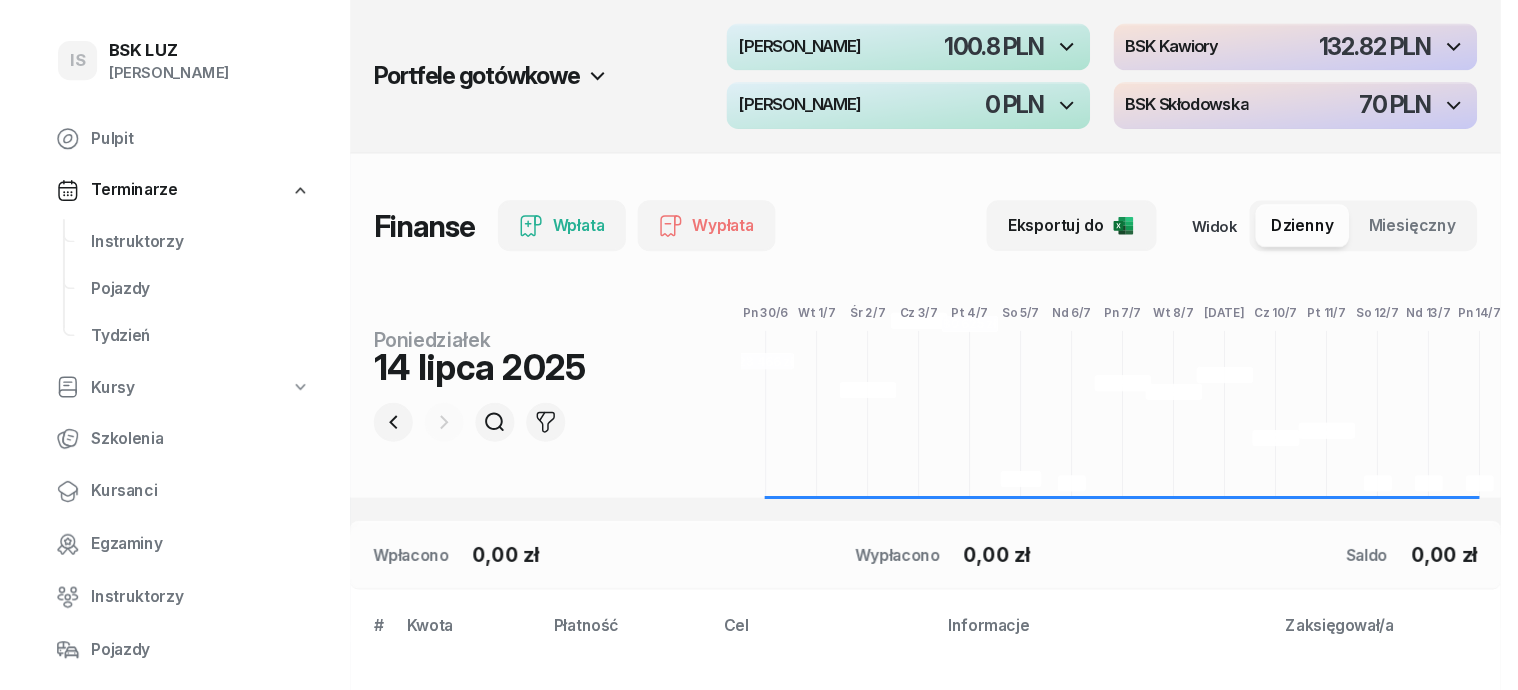 scroll, scrollTop: 0, scrollLeft: 0, axis: both 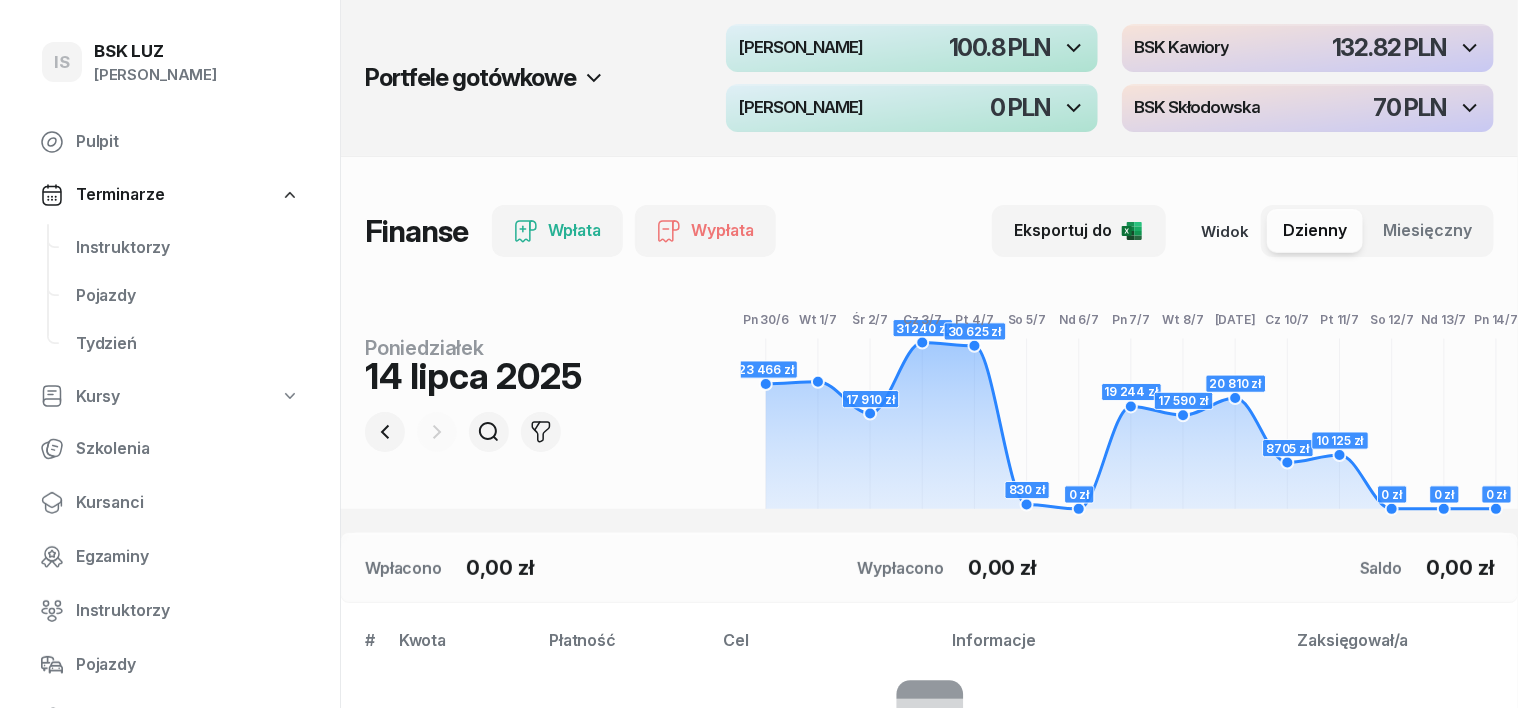 click 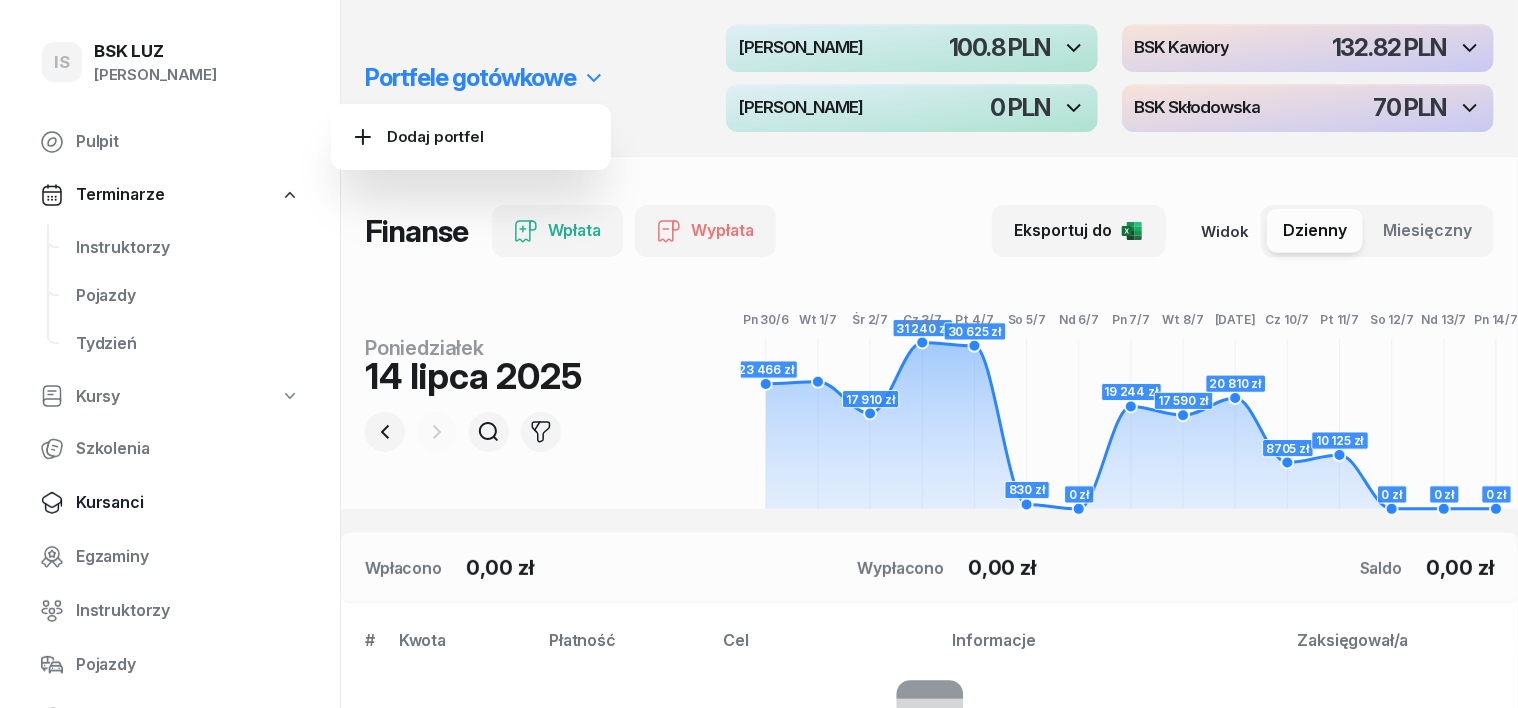 click on "Kursanci" at bounding box center [188, 503] 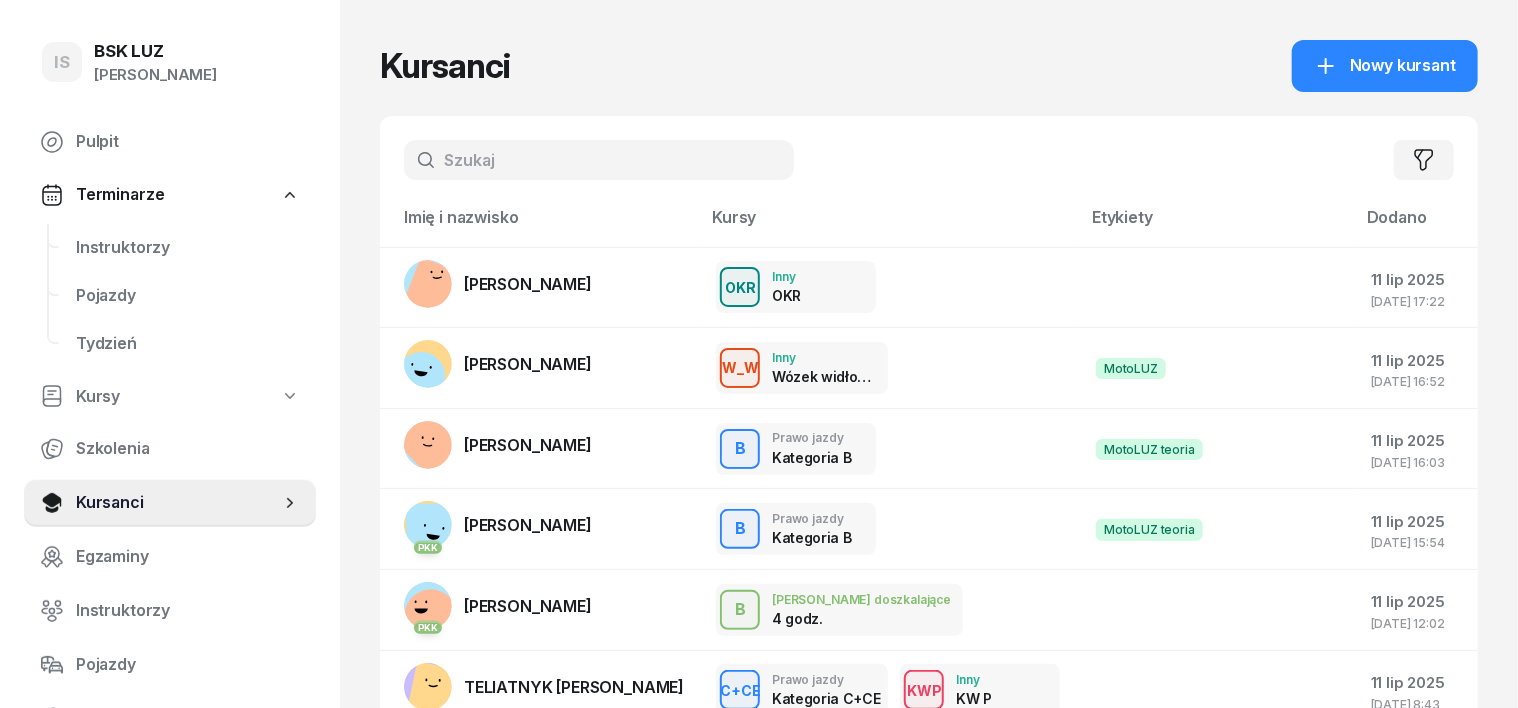 click at bounding box center [599, 160] 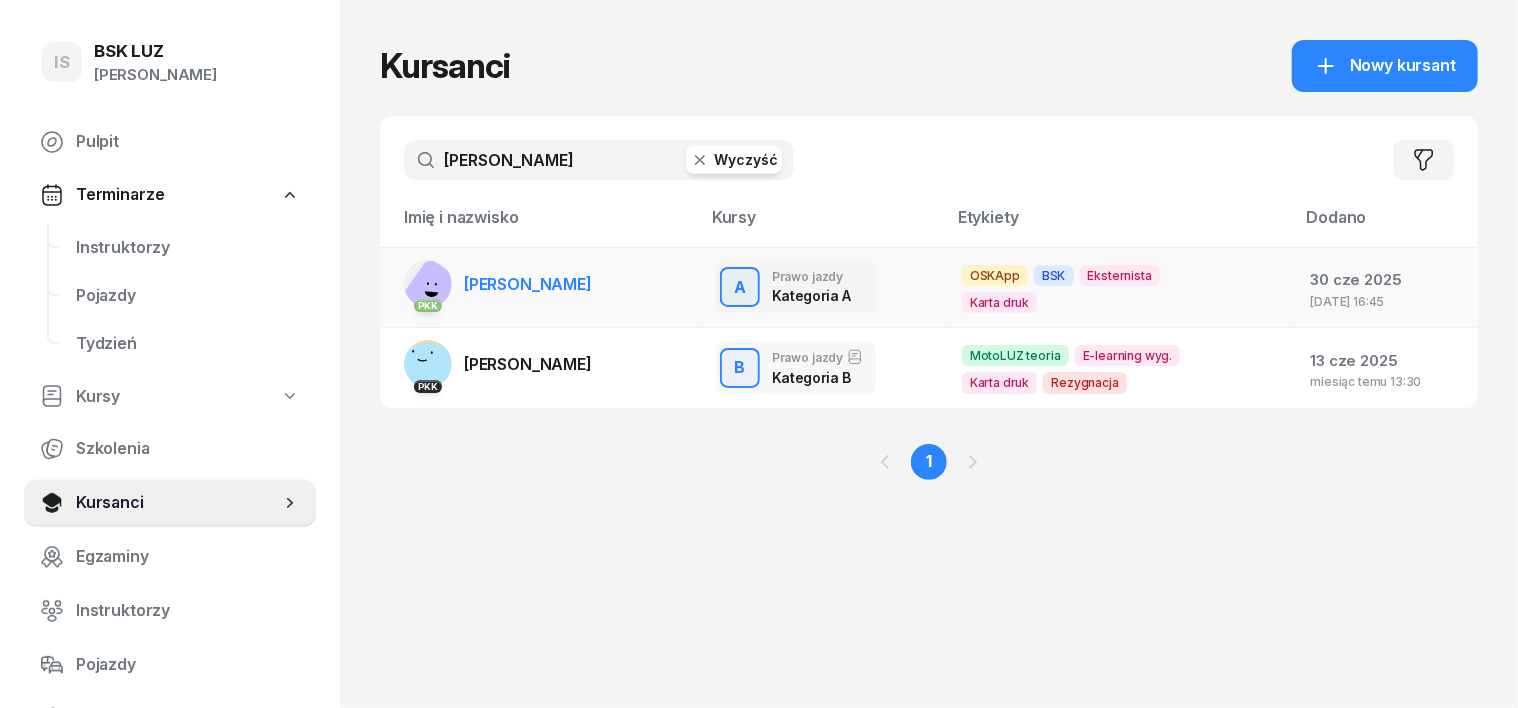 type on "tomczyk" 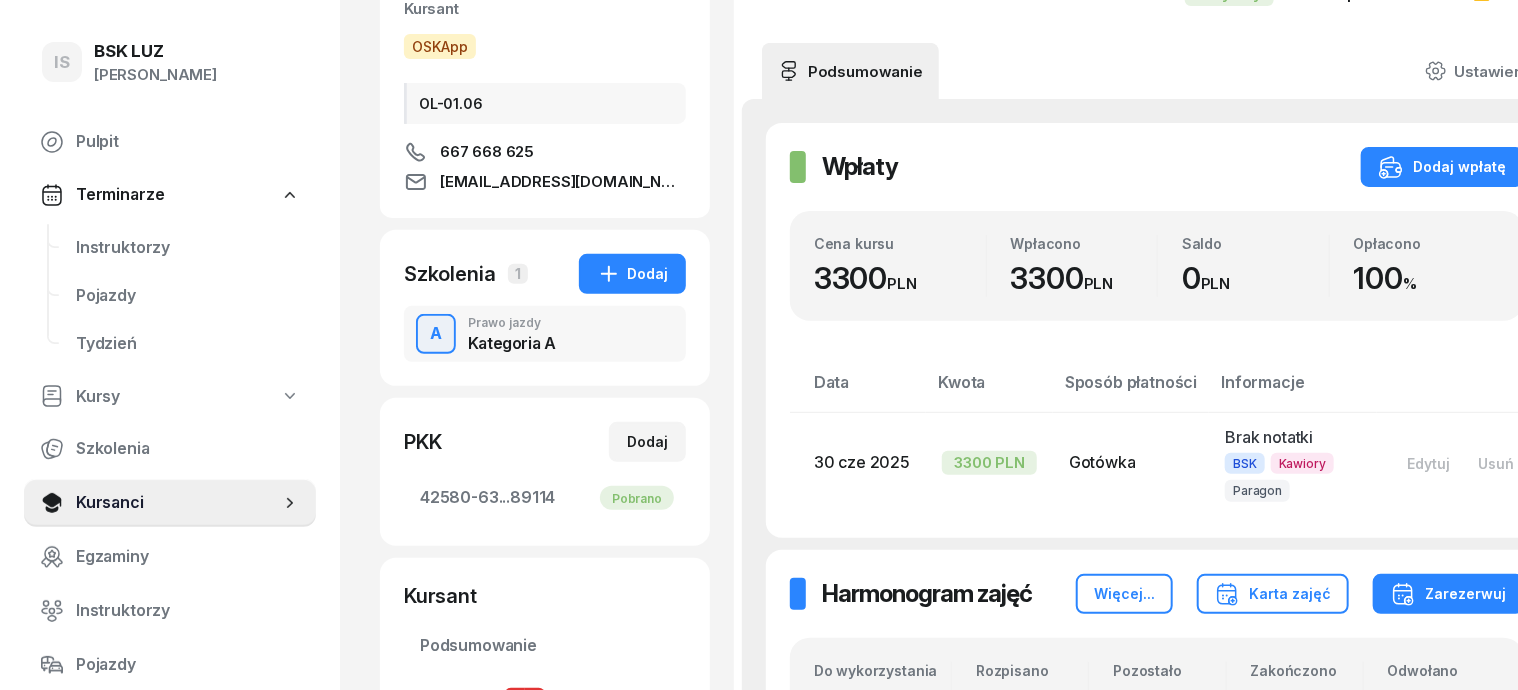 scroll, scrollTop: 250, scrollLeft: 0, axis: vertical 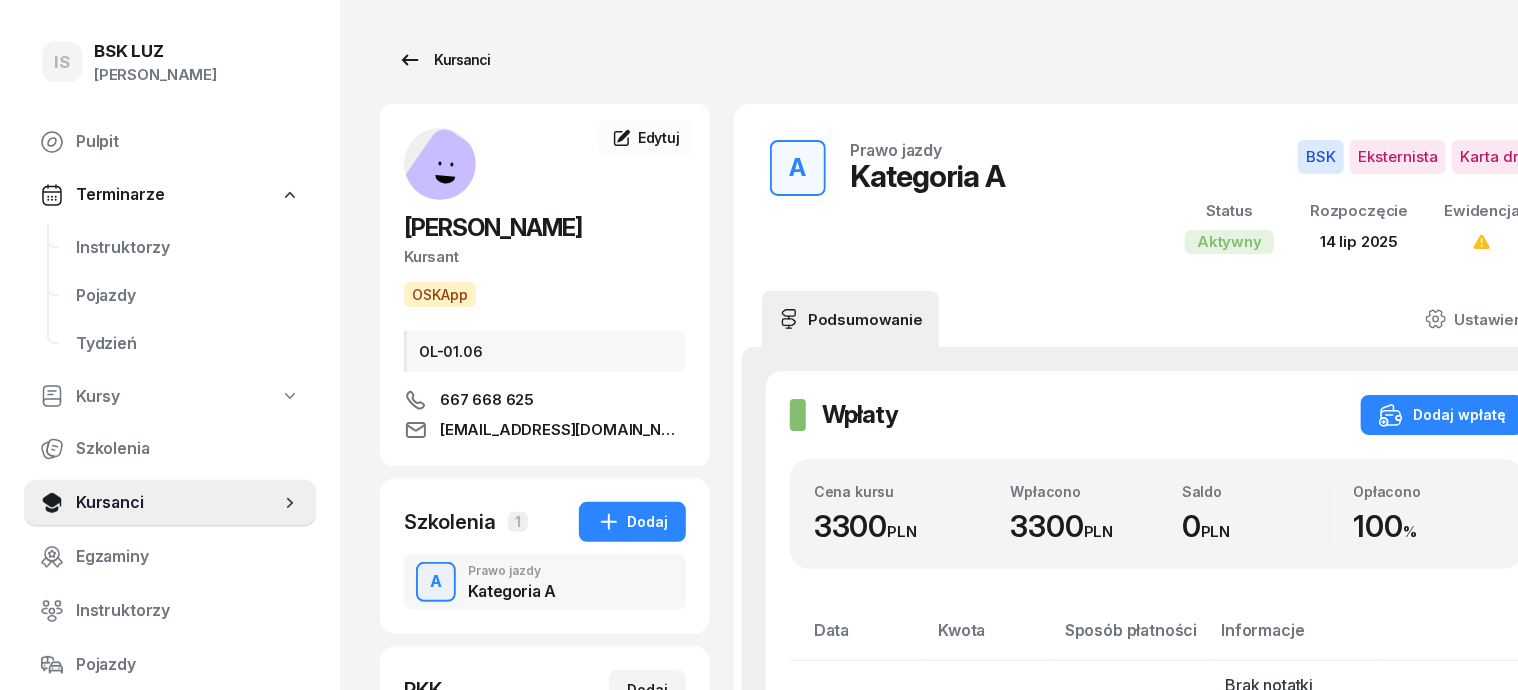click on "Kursanci" at bounding box center (444, 60) 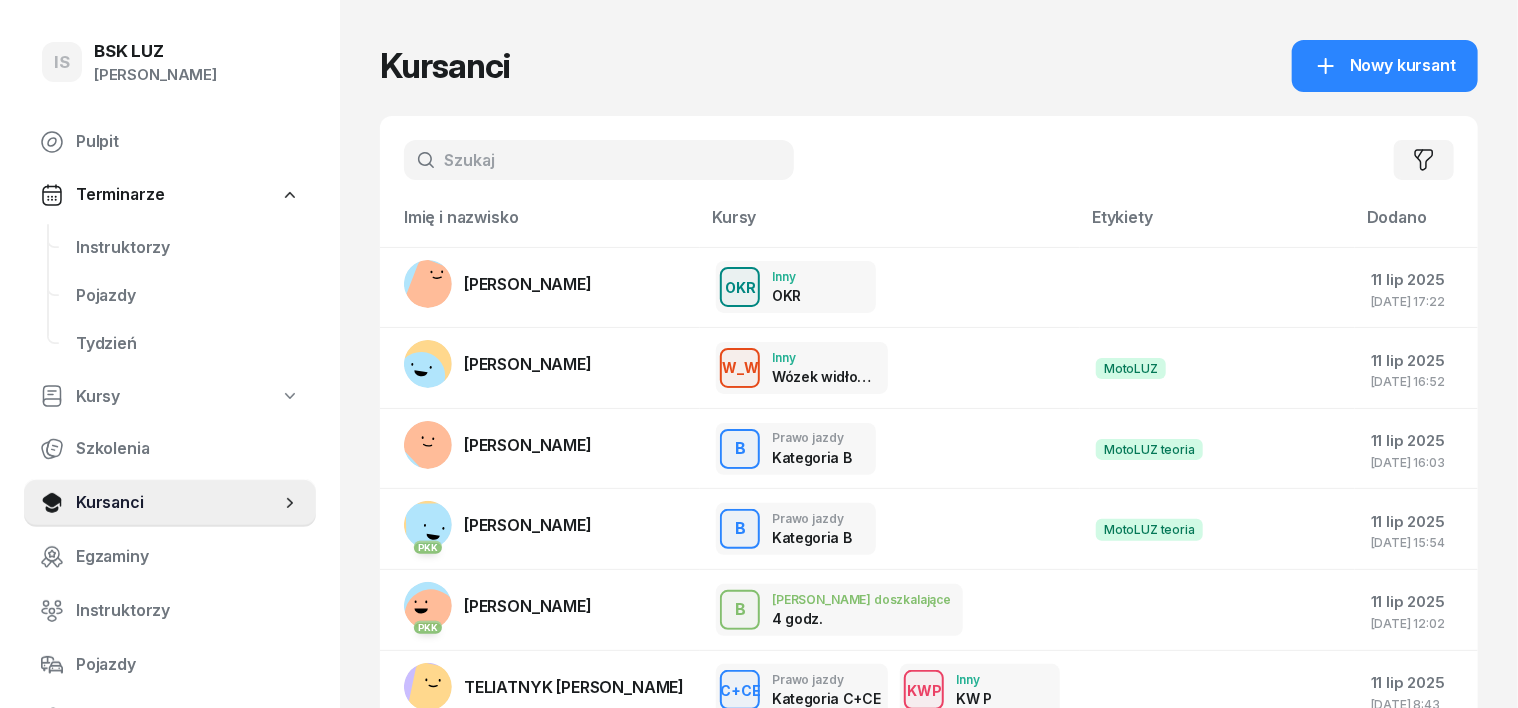 drag, startPoint x: 397, startPoint y: 159, endPoint x: 385, endPoint y: 174, distance: 19.209373 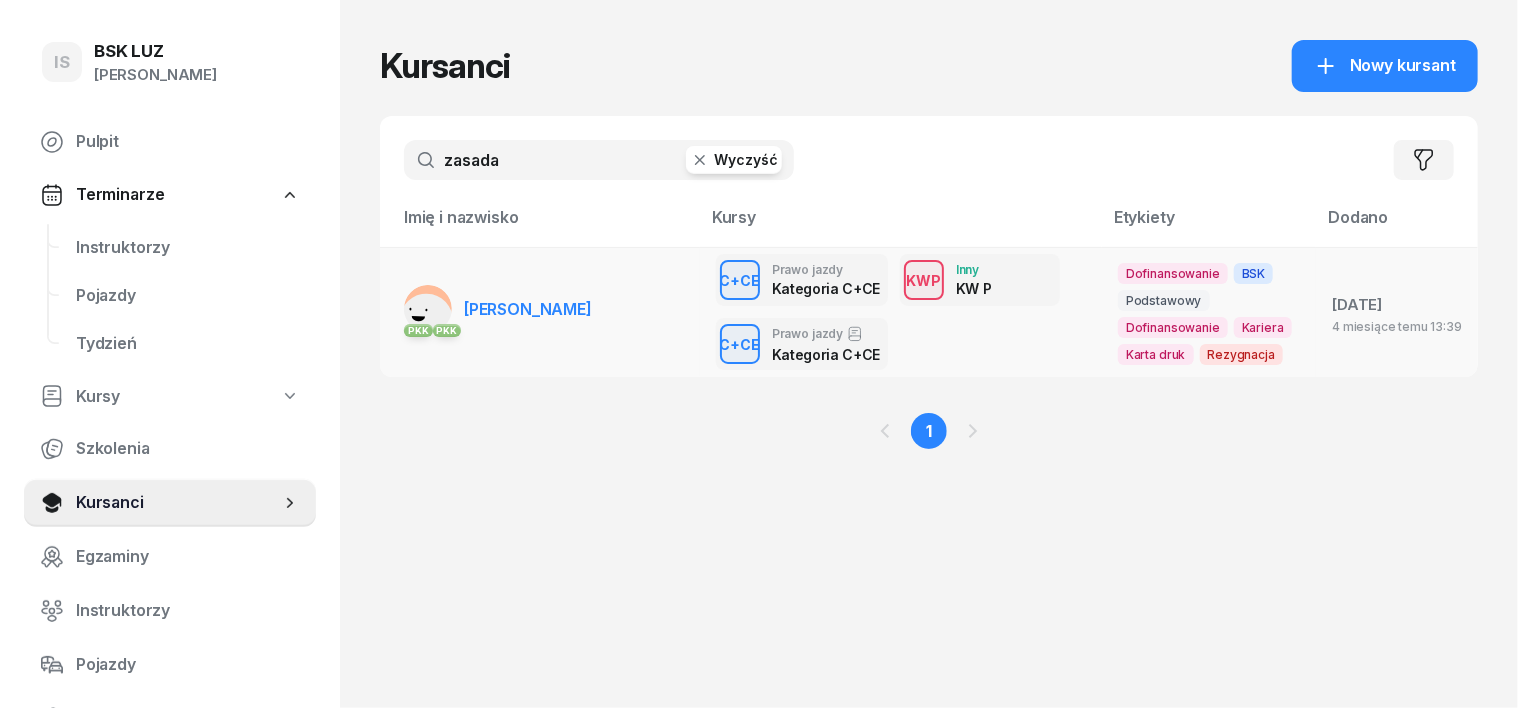 type on "zasada" 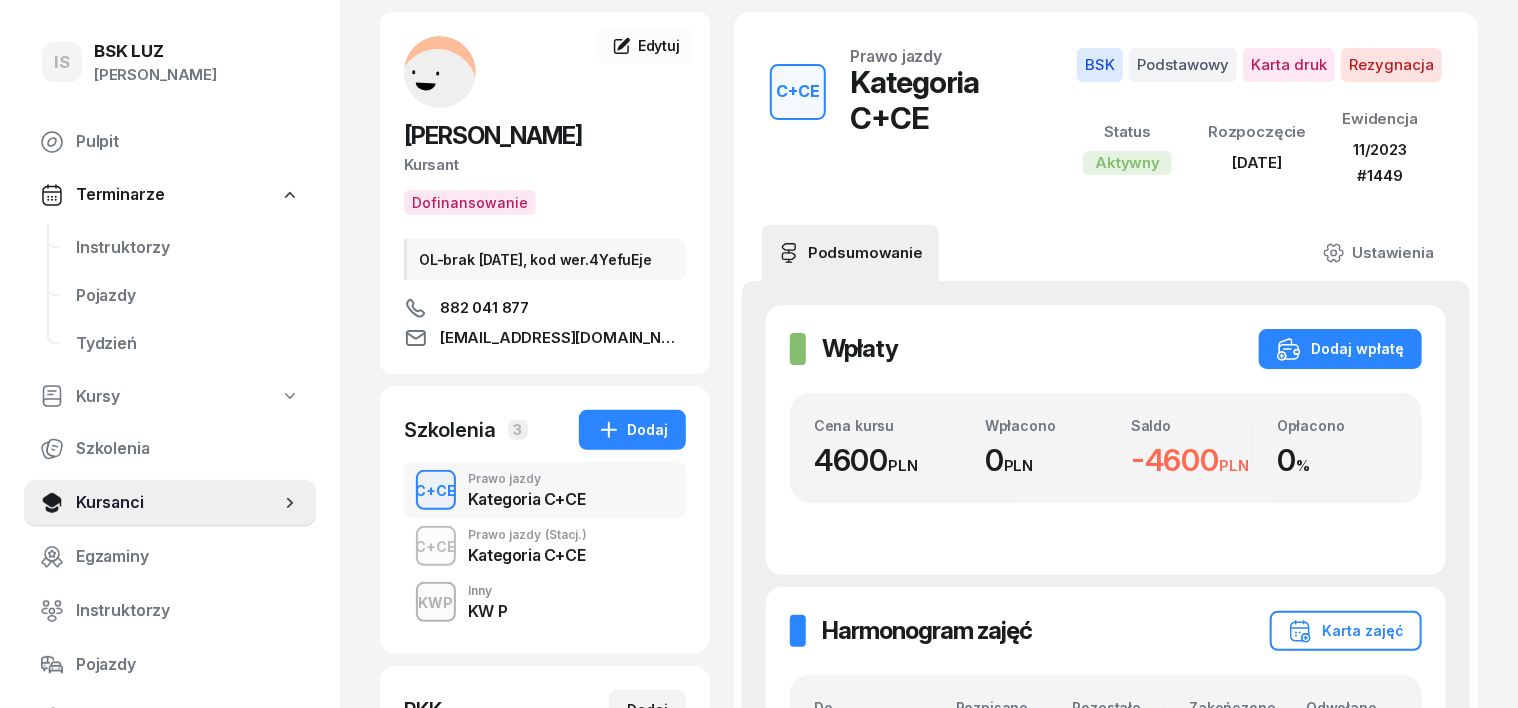scroll, scrollTop: 124, scrollLeft: 0, axis: vertical 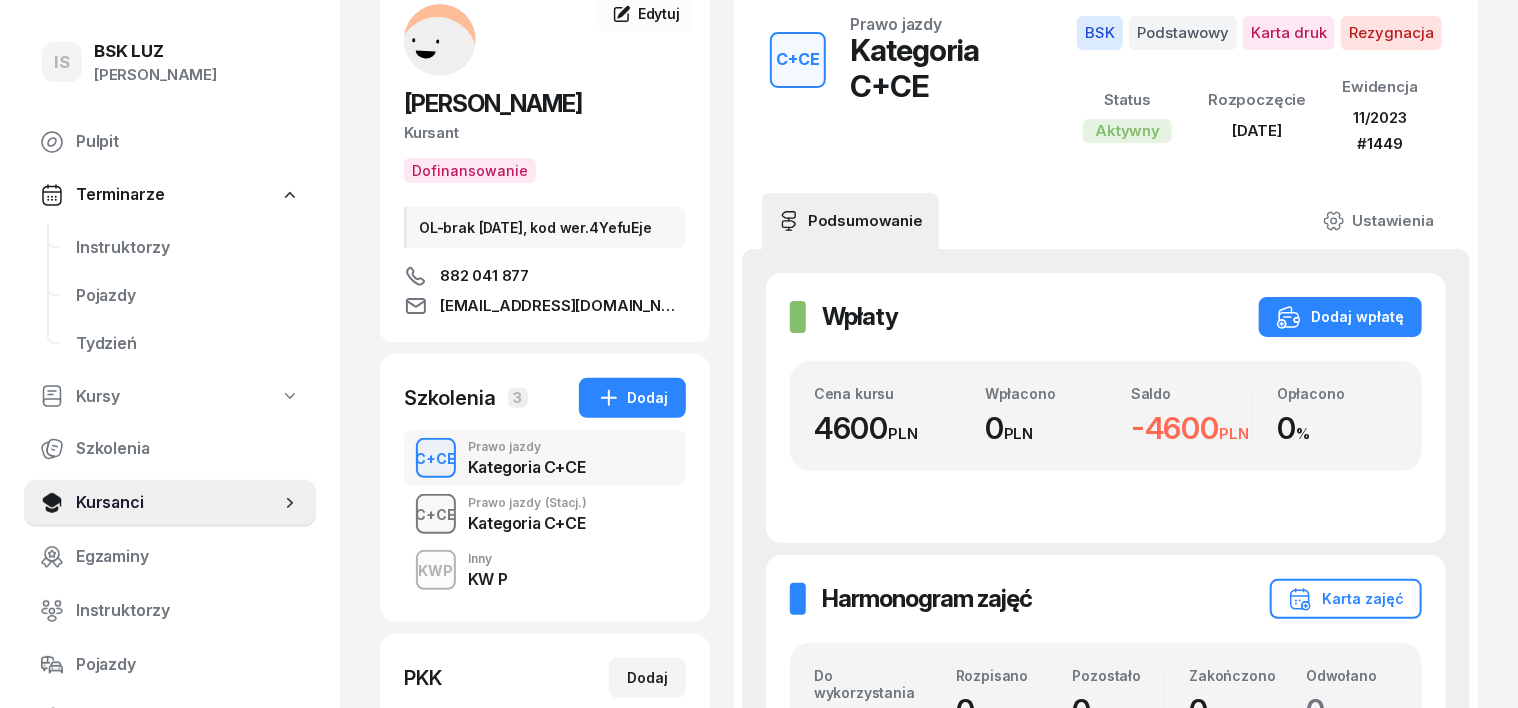 click on "C+CE" at bounding box center [436, 514] 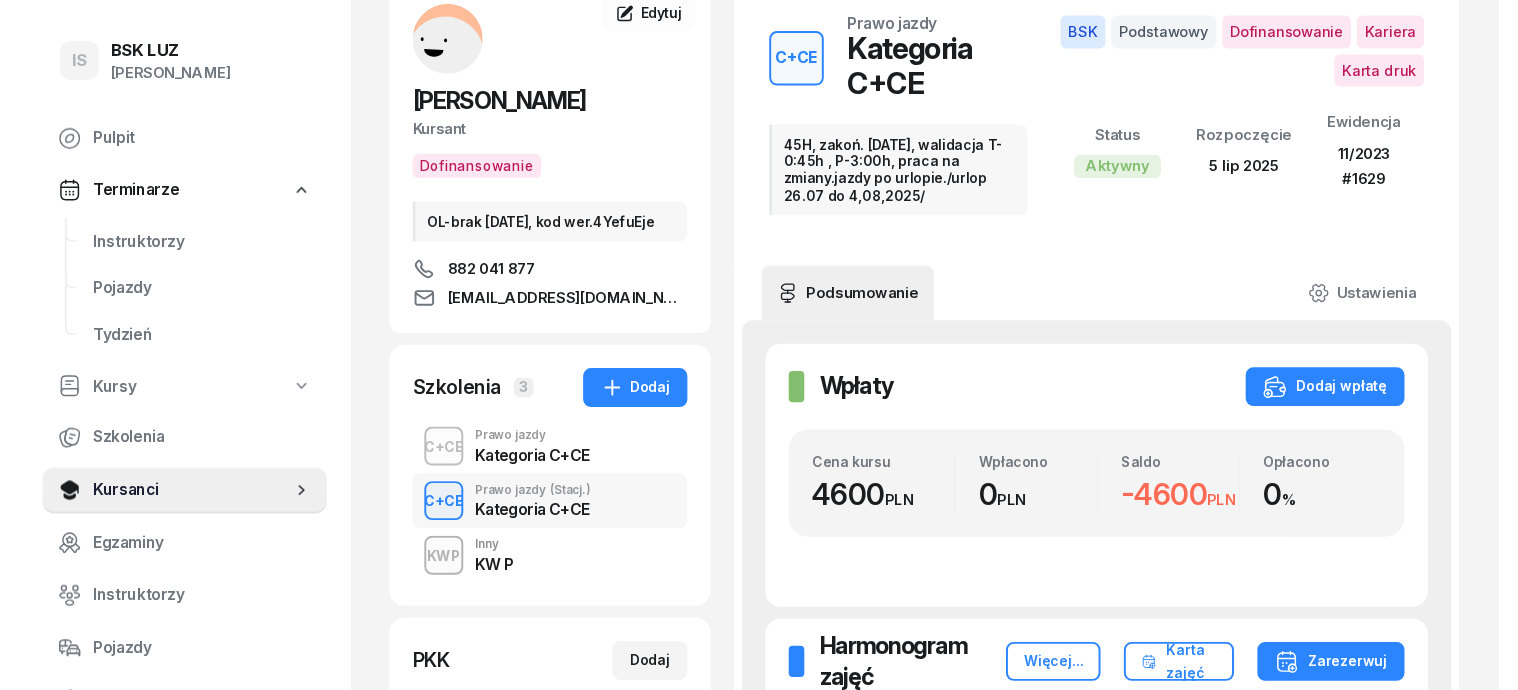 scroll, scrollTop: 0, scrollLeft: 0, axis: both 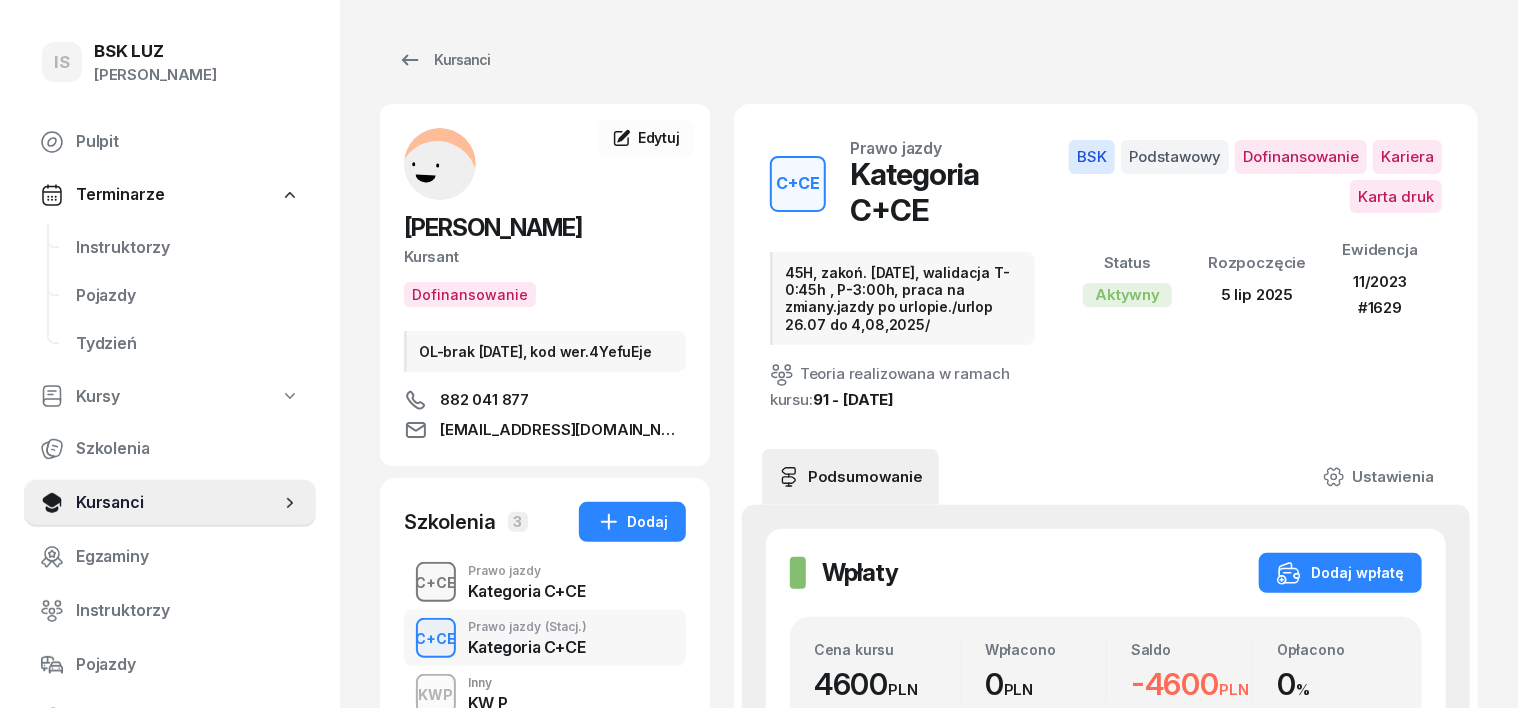 click on "C+CE" at bounding box center [436, 582] 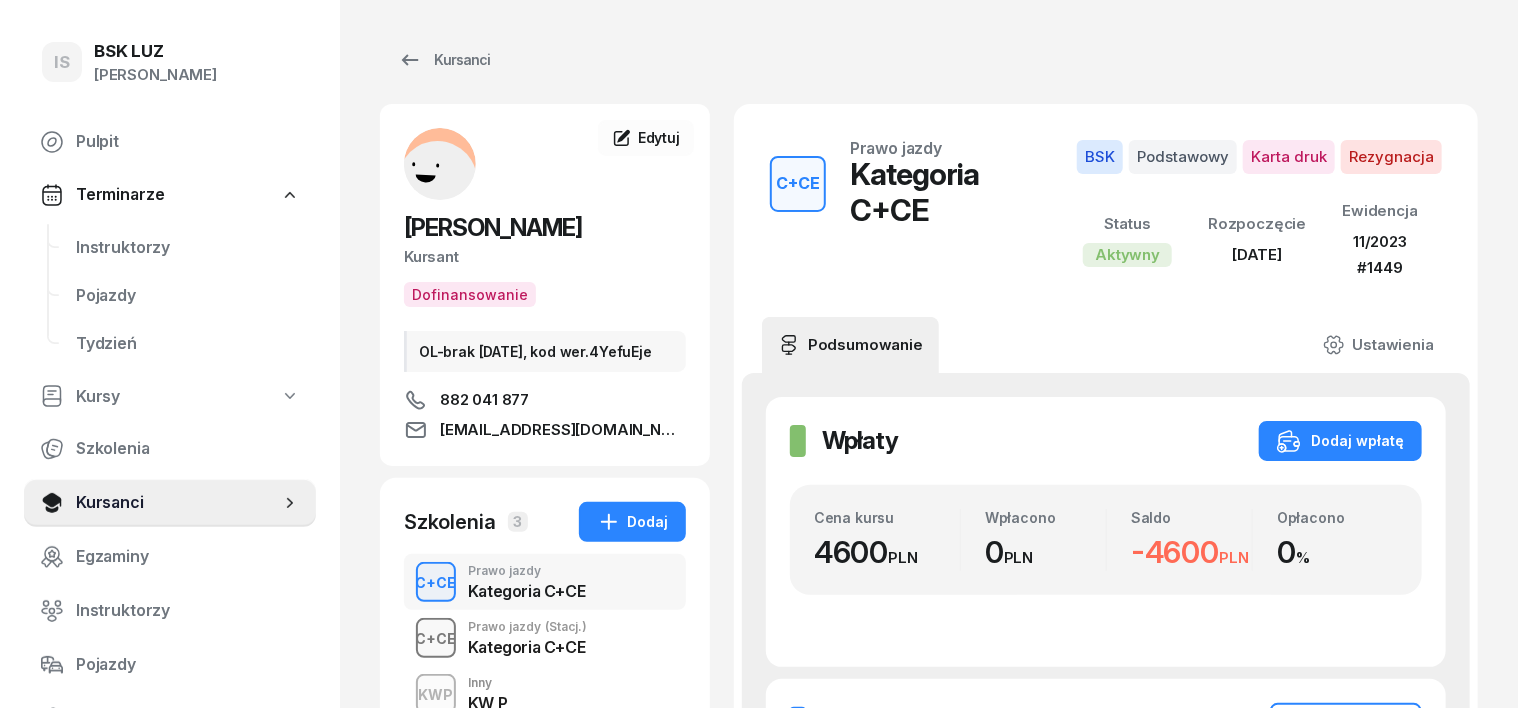 click on "C+CE" at bounding box center [436, 638] 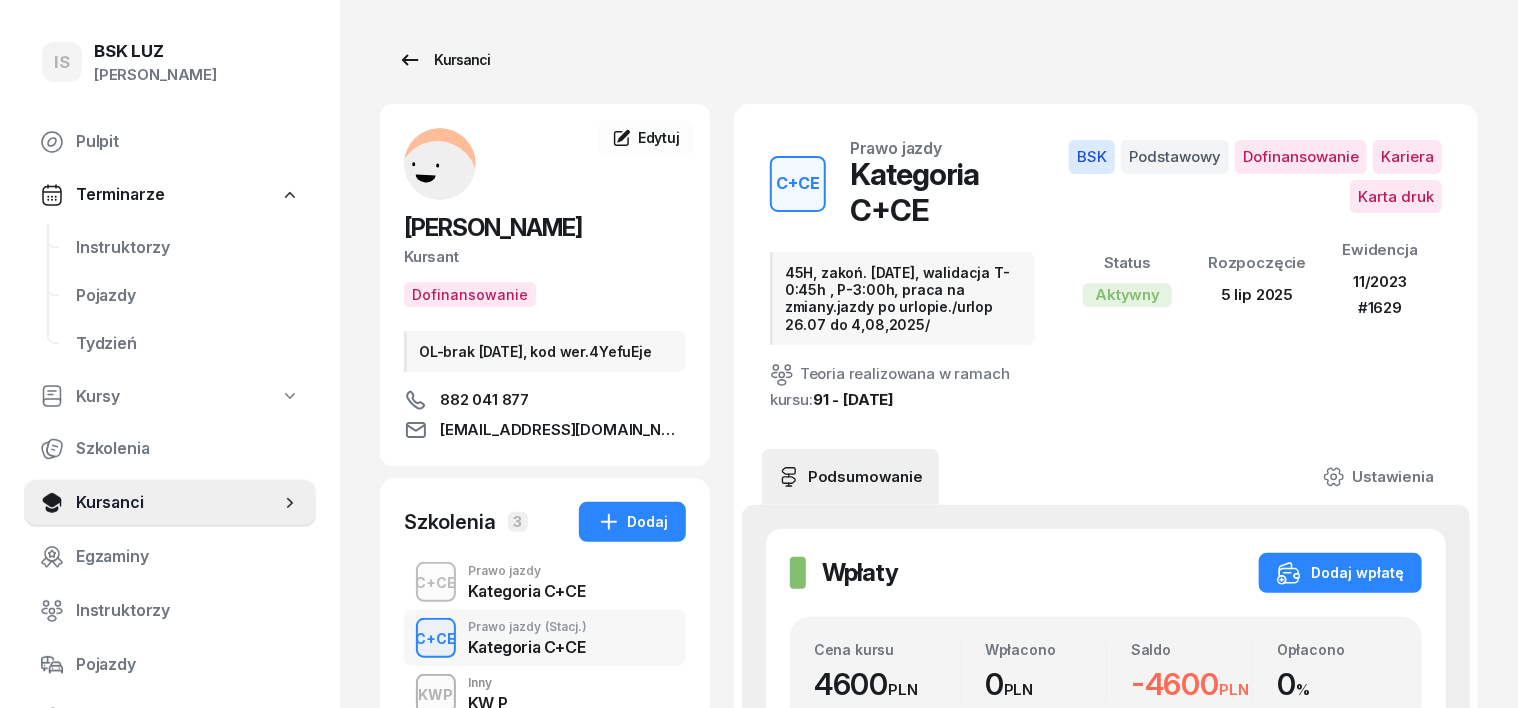 click on "Kursanci" at bounding box center [444, 60] 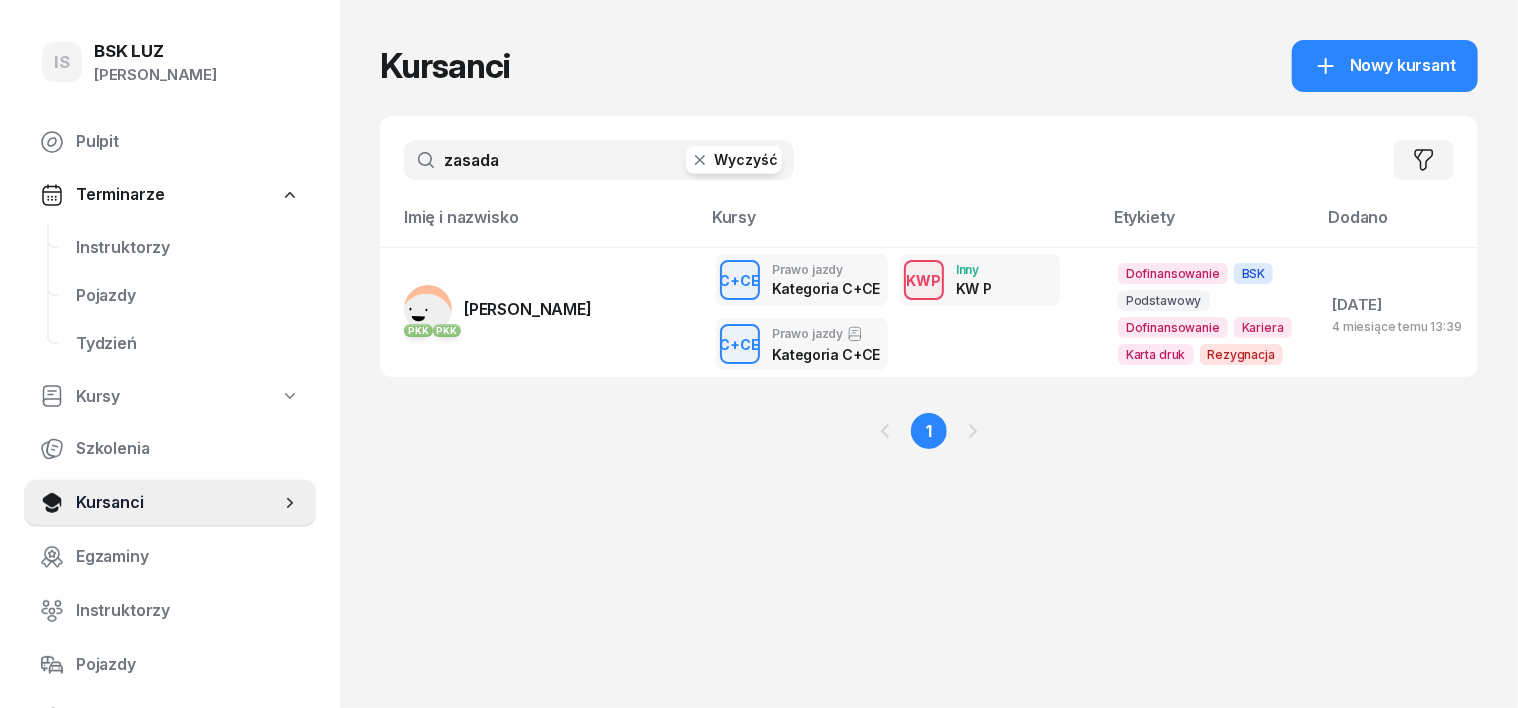 click 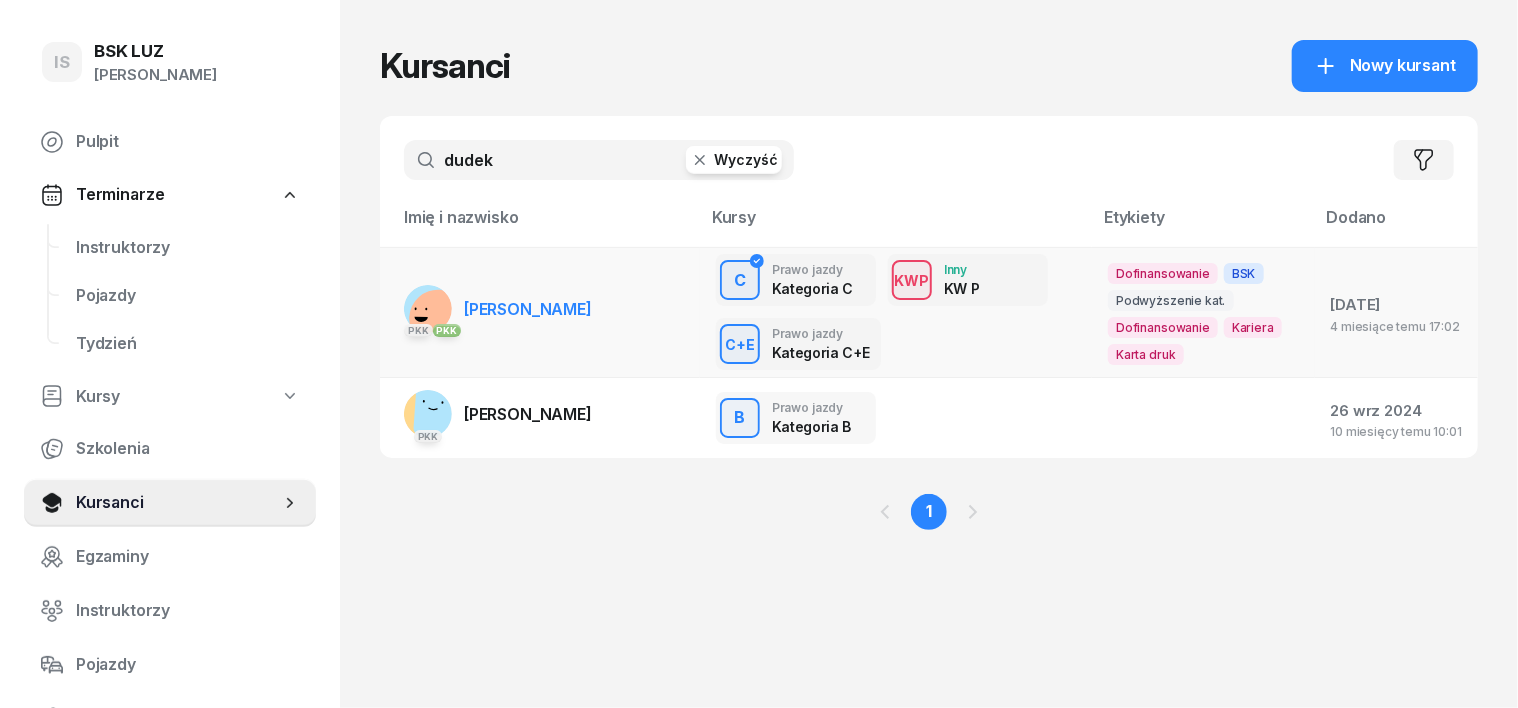 type on "dudek" 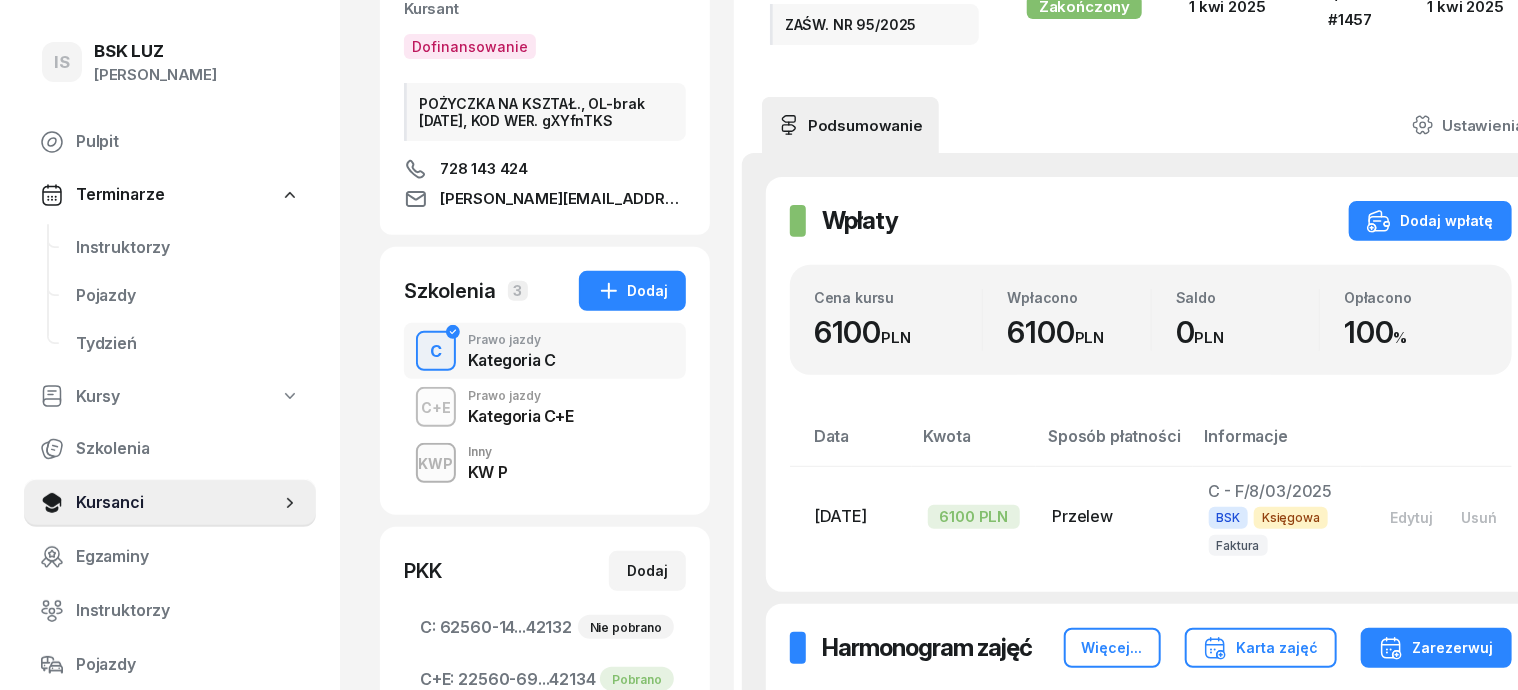 scroll, scrollTop: 250, scrollLeft: 0, axis: vertical 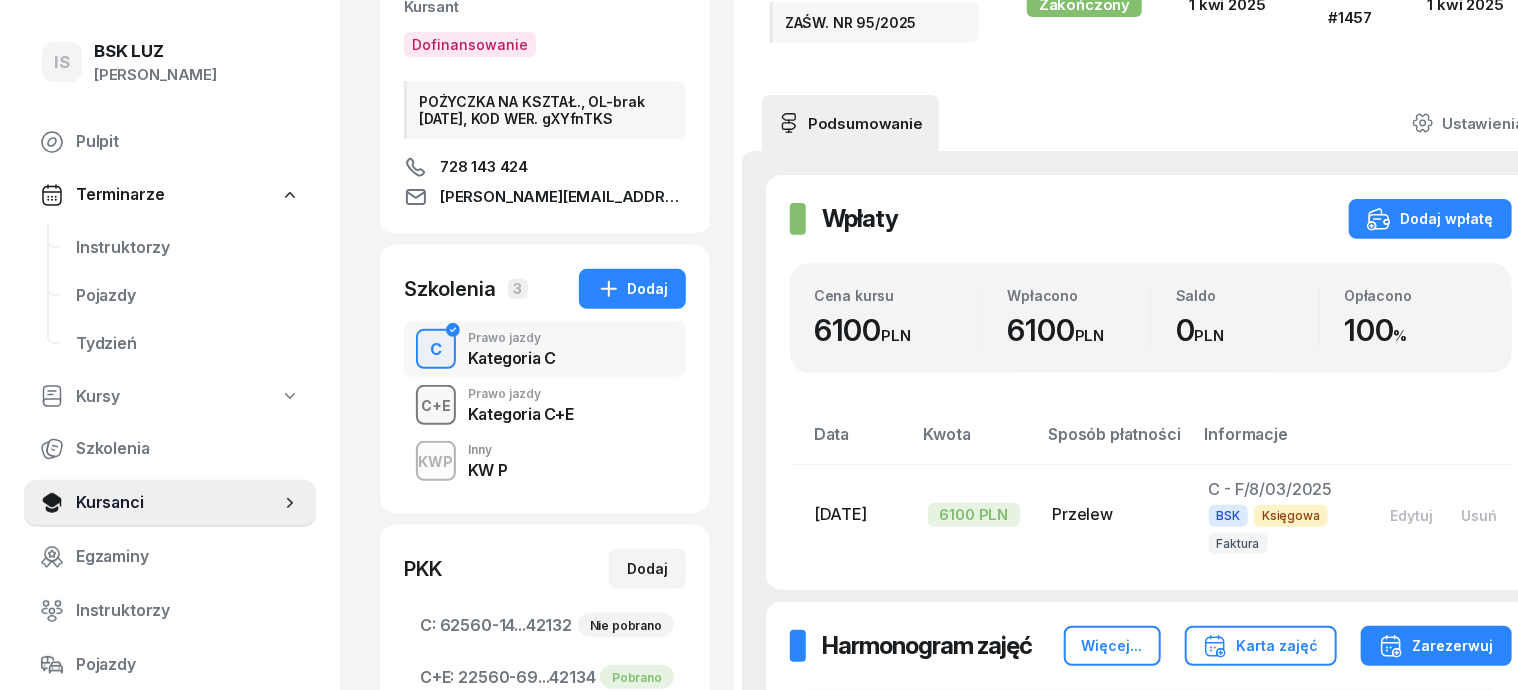 click on "C+E" at bounding box center [436, 405] 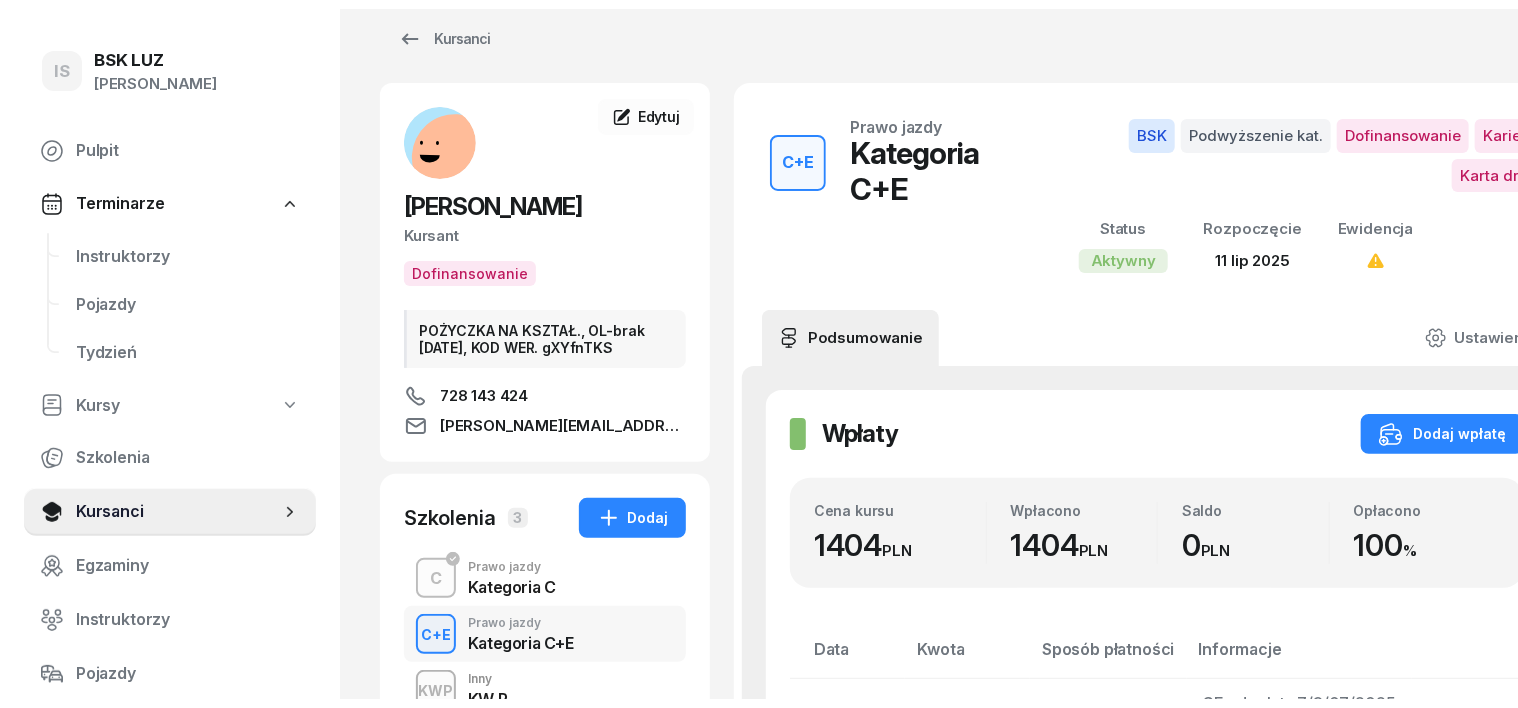 scroll, scrollTop: 0, scrollLeft: 0, axis: both 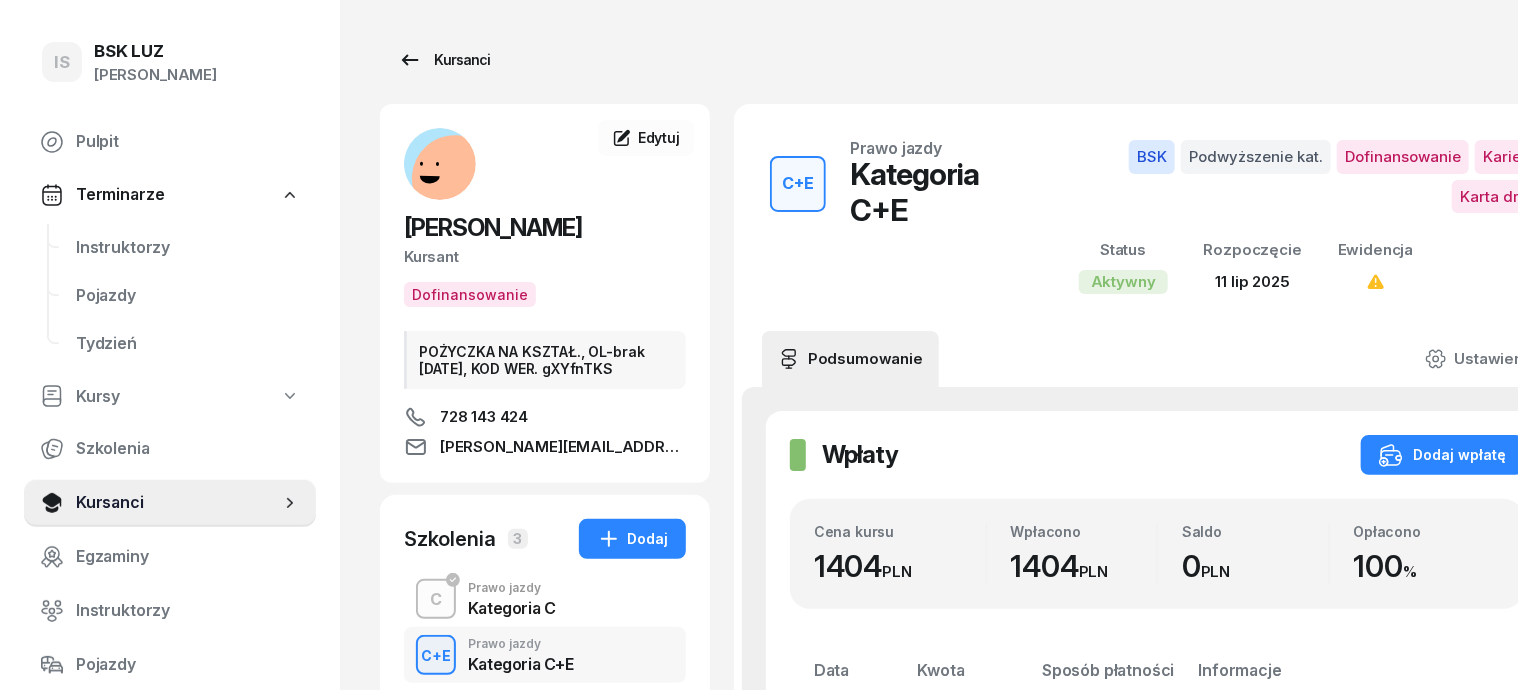 click on "Kursanci" at bounding box center [444, 60] 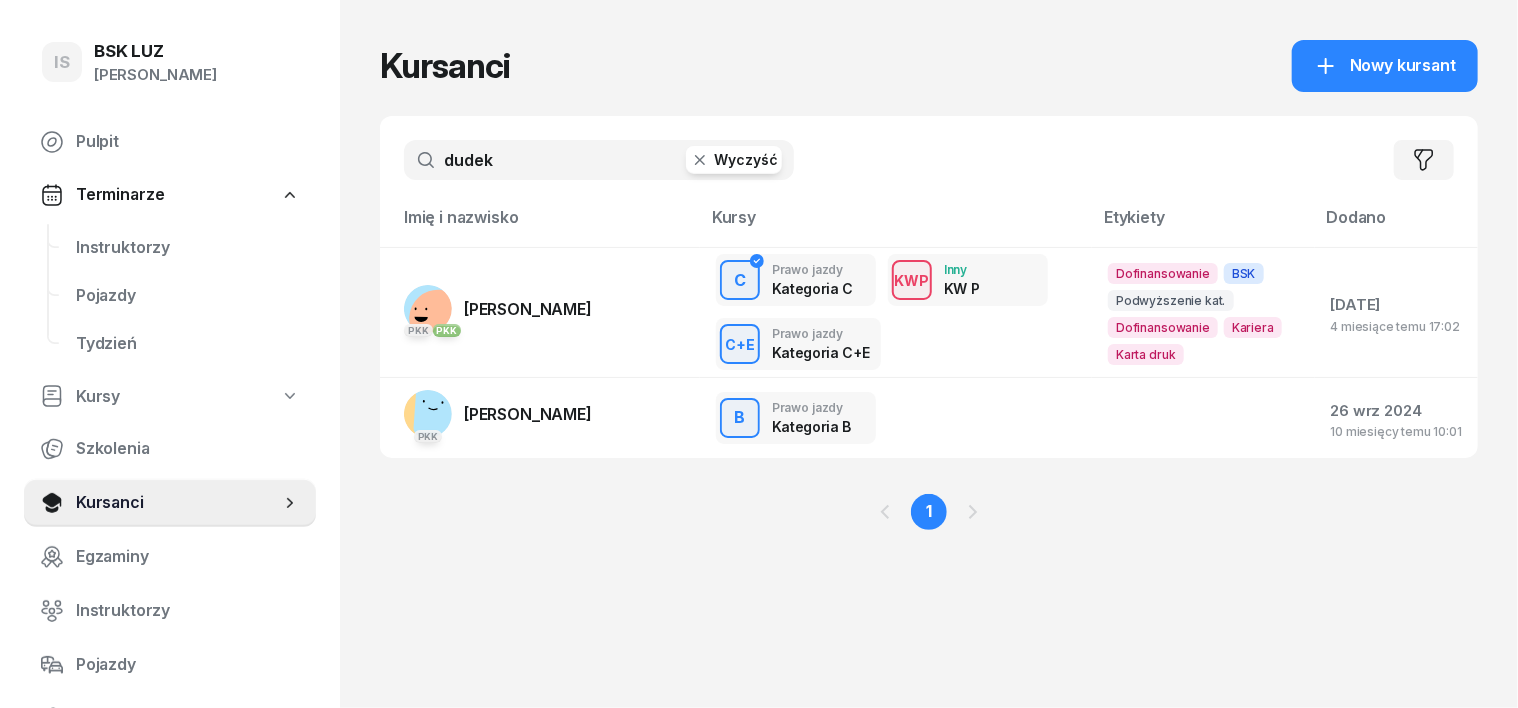 click 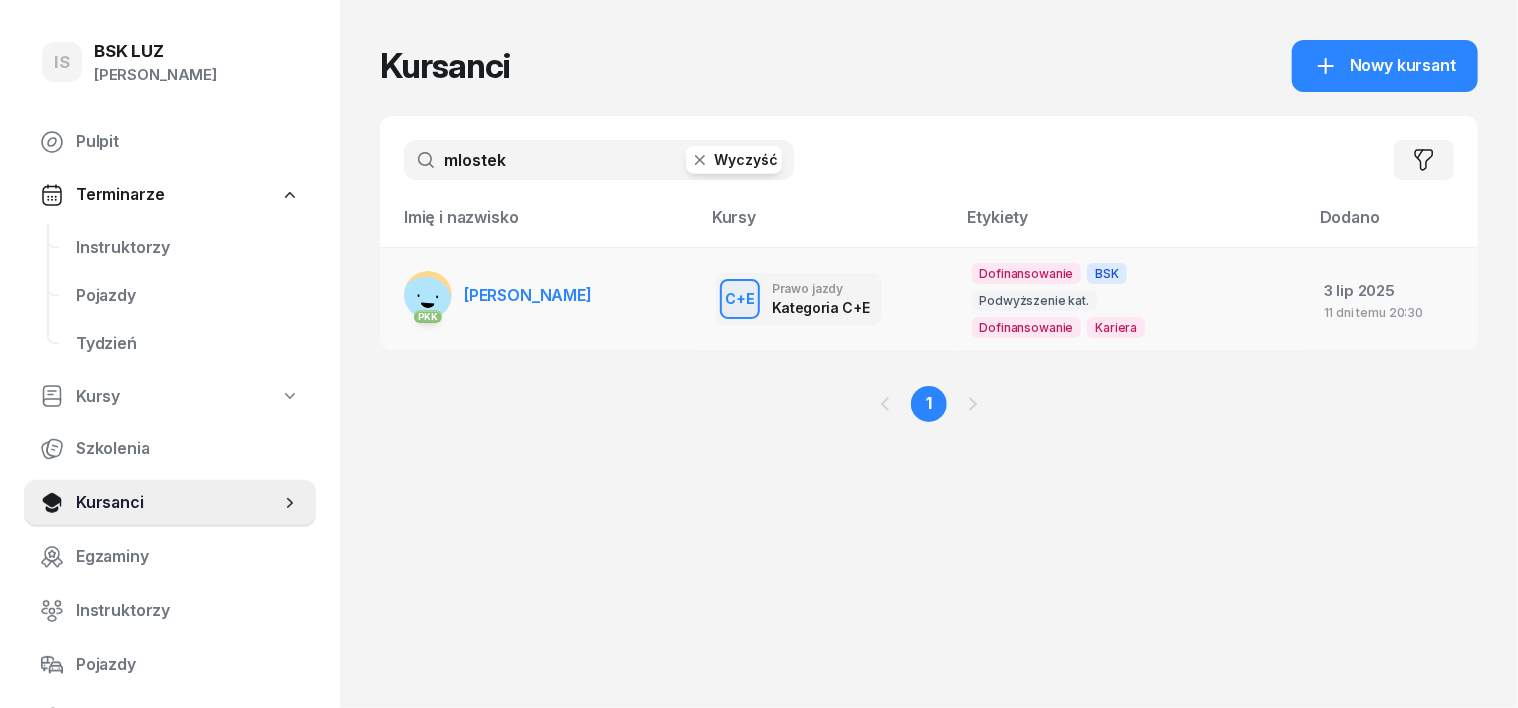 type on "mlostek" 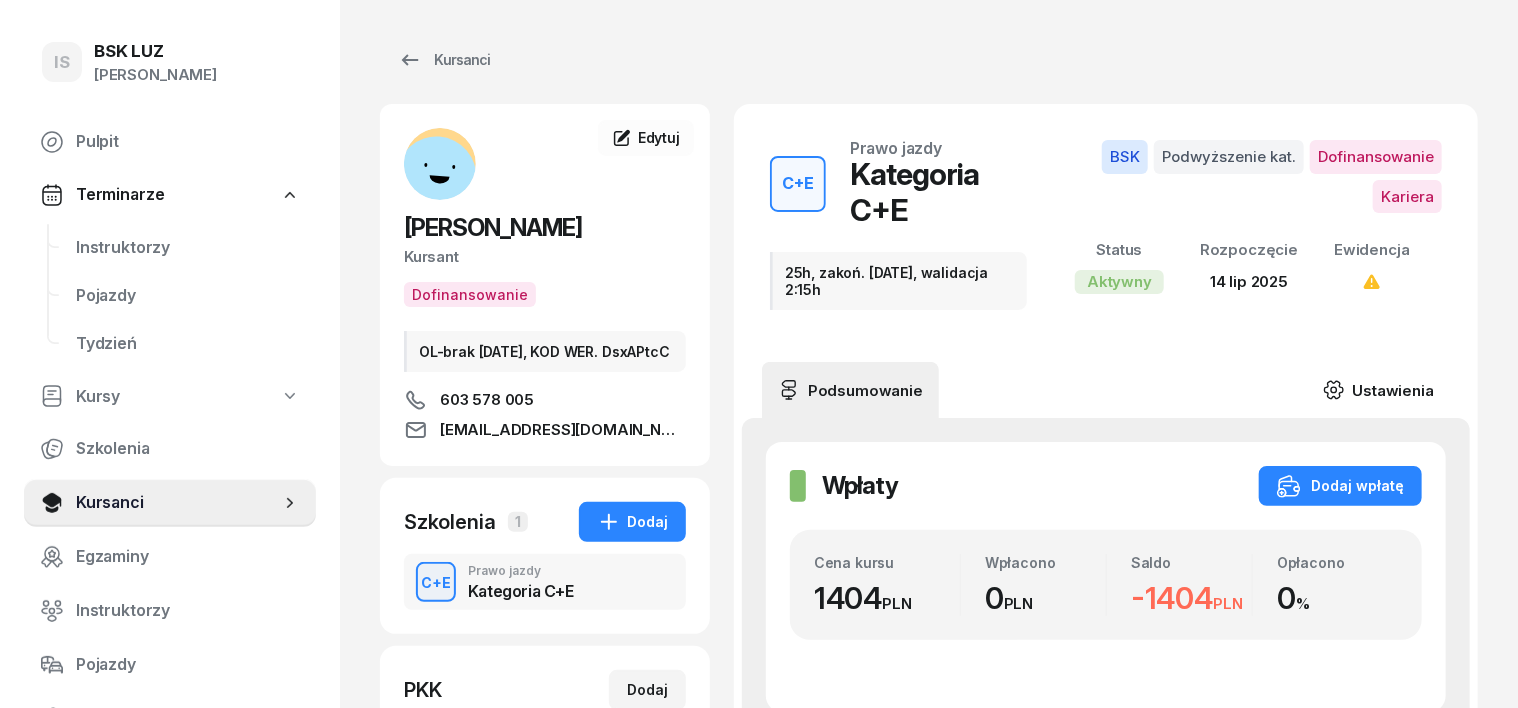 click 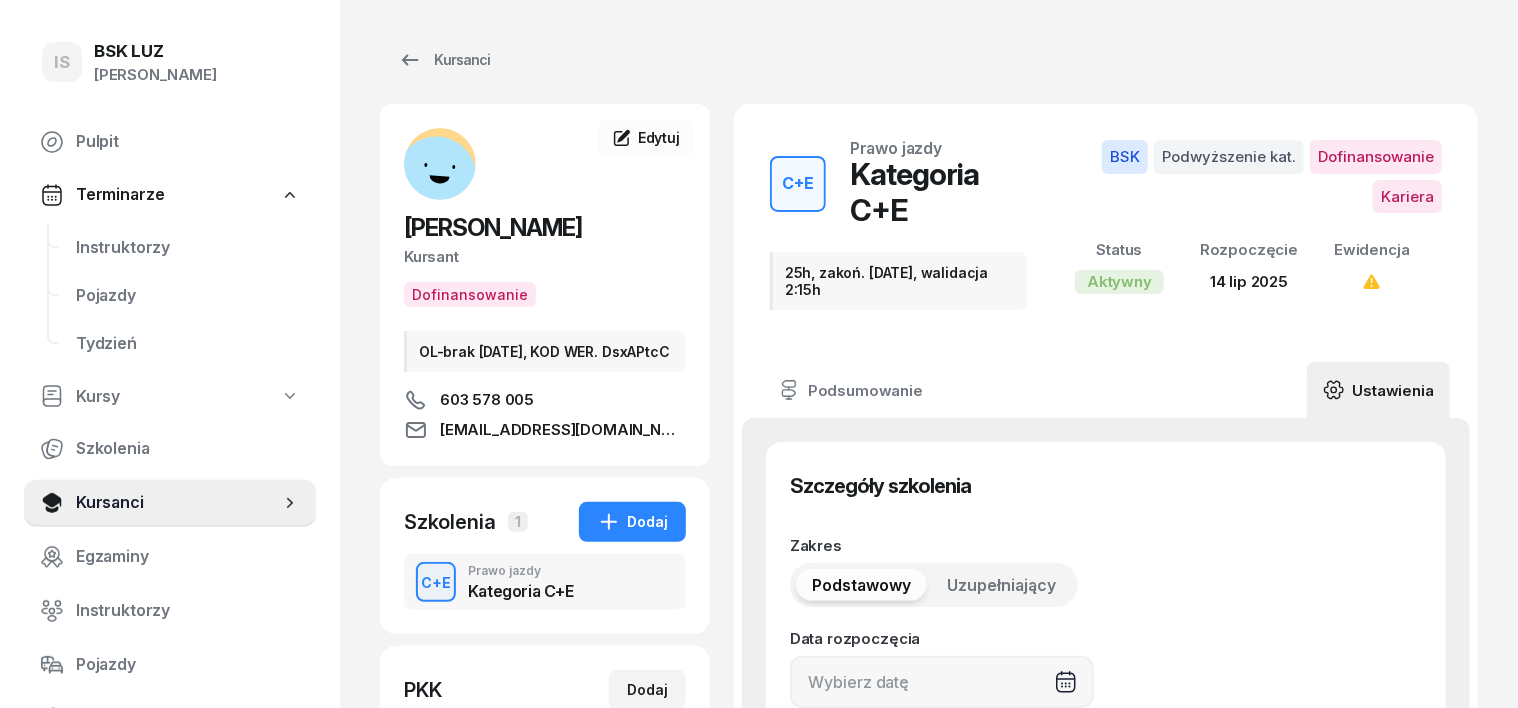 type on "[DATE]" 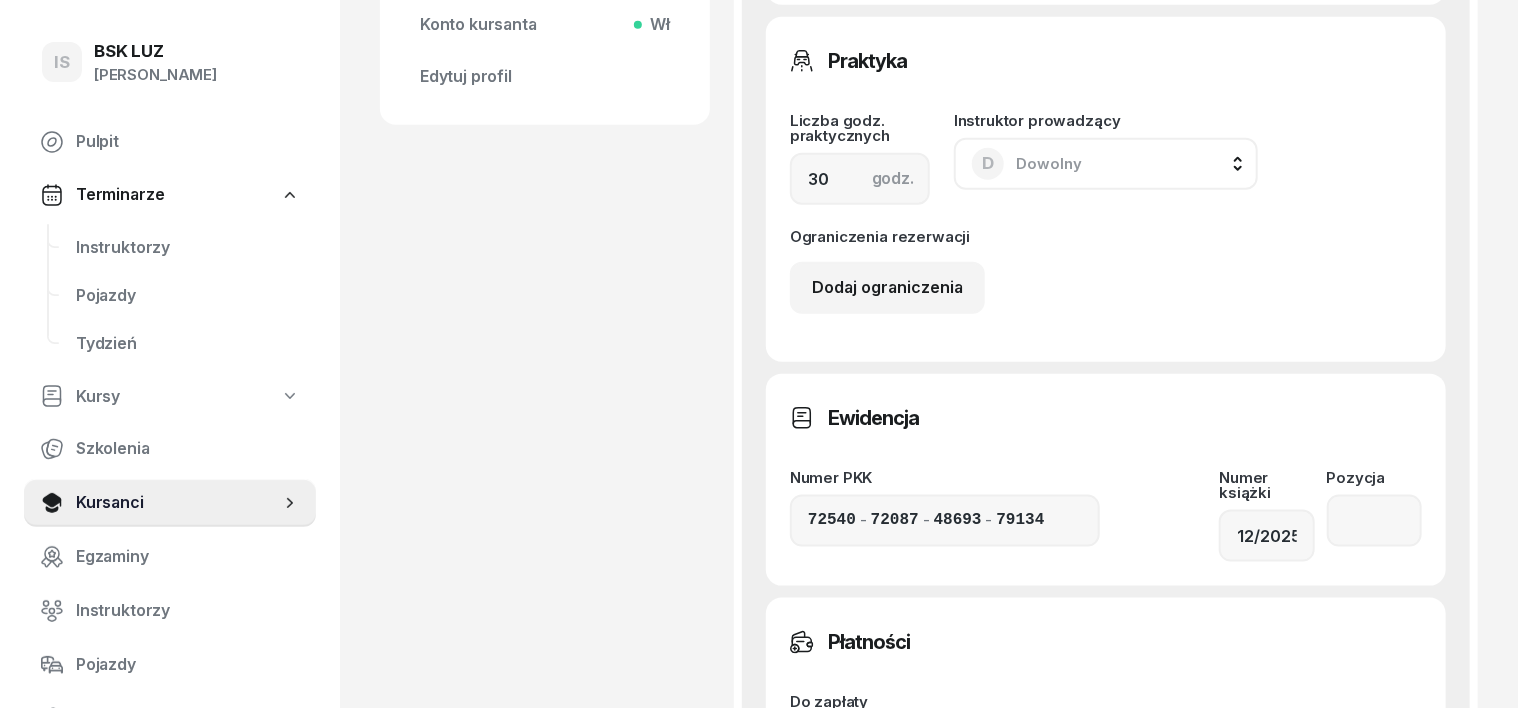 scroll, scrollTop: 1000, scrollLeft: 0, axis: vertical 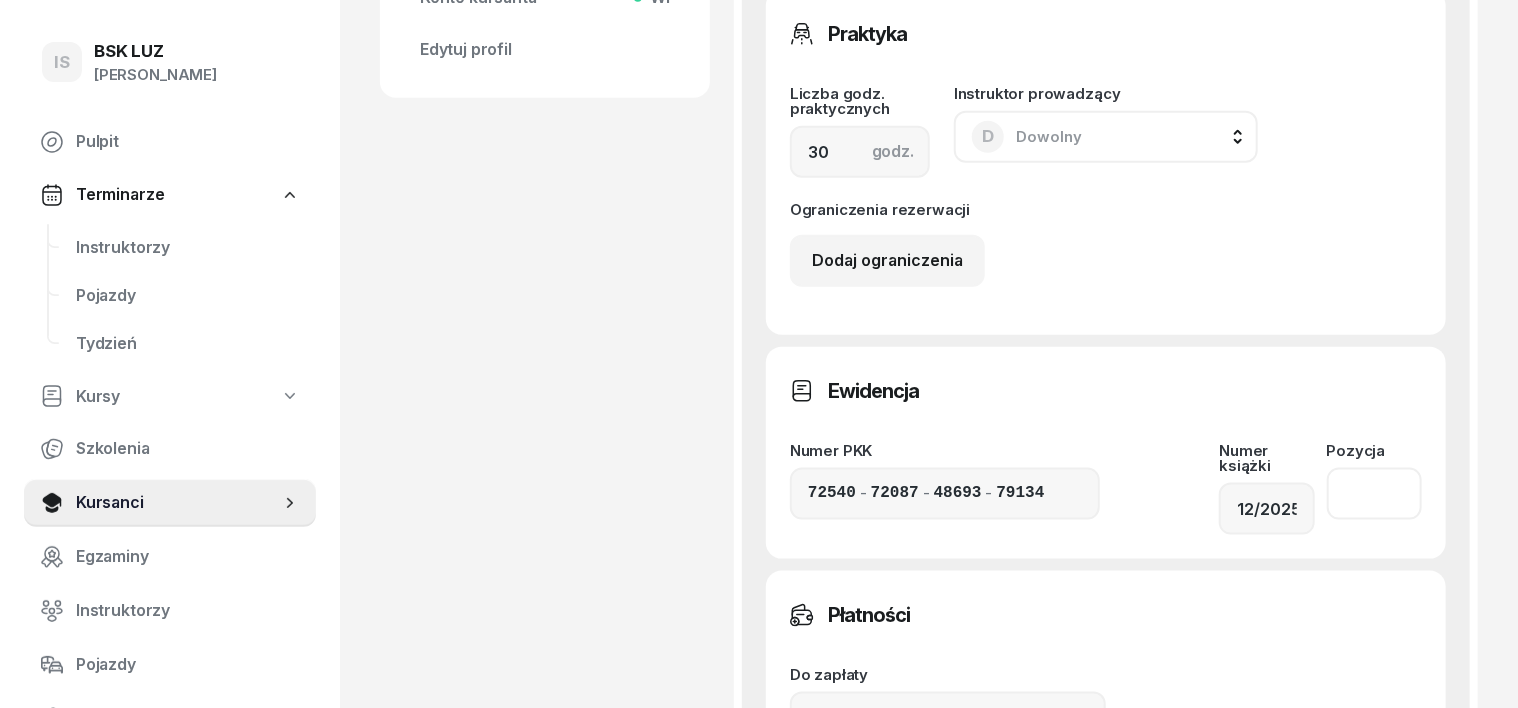 click 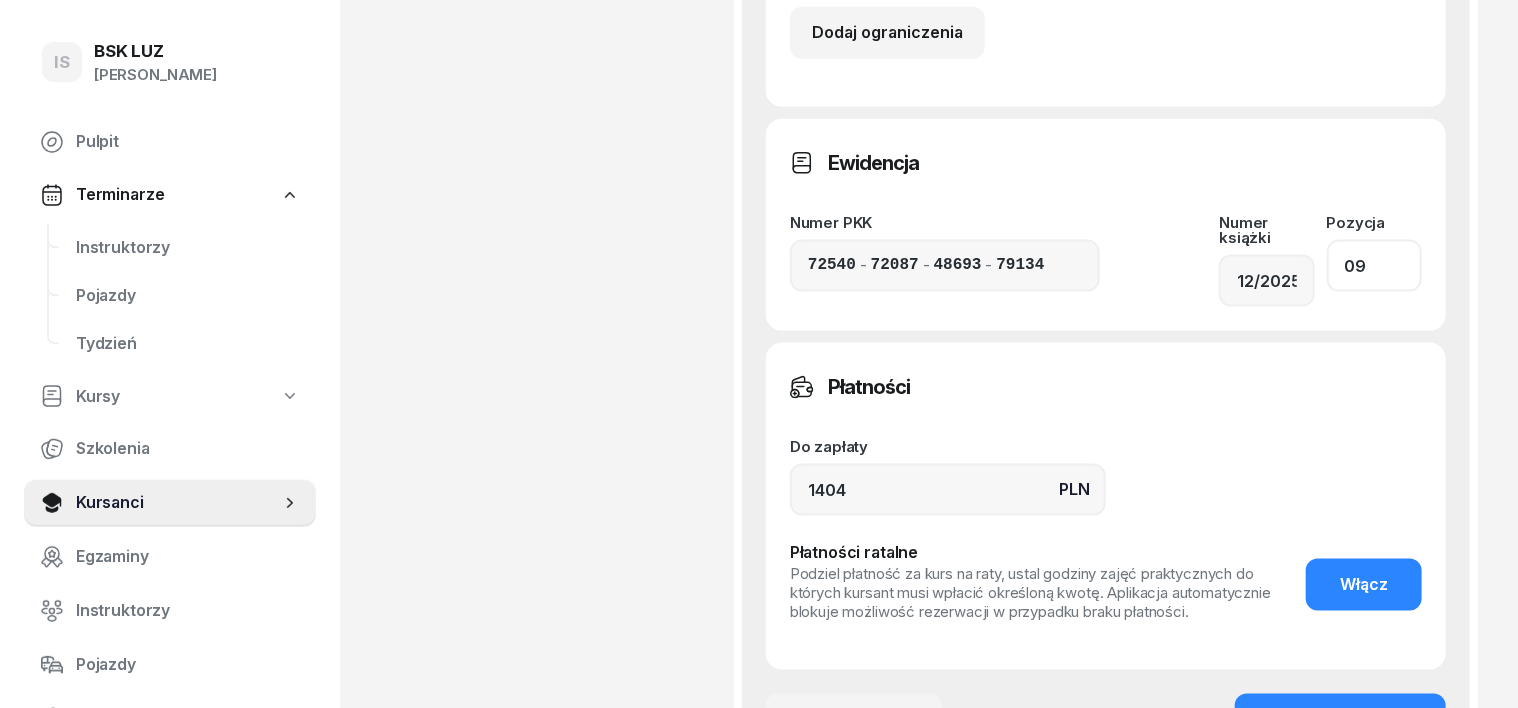 scroll, scrollTop: 1250, scrollLeft: 0, axis: vertical 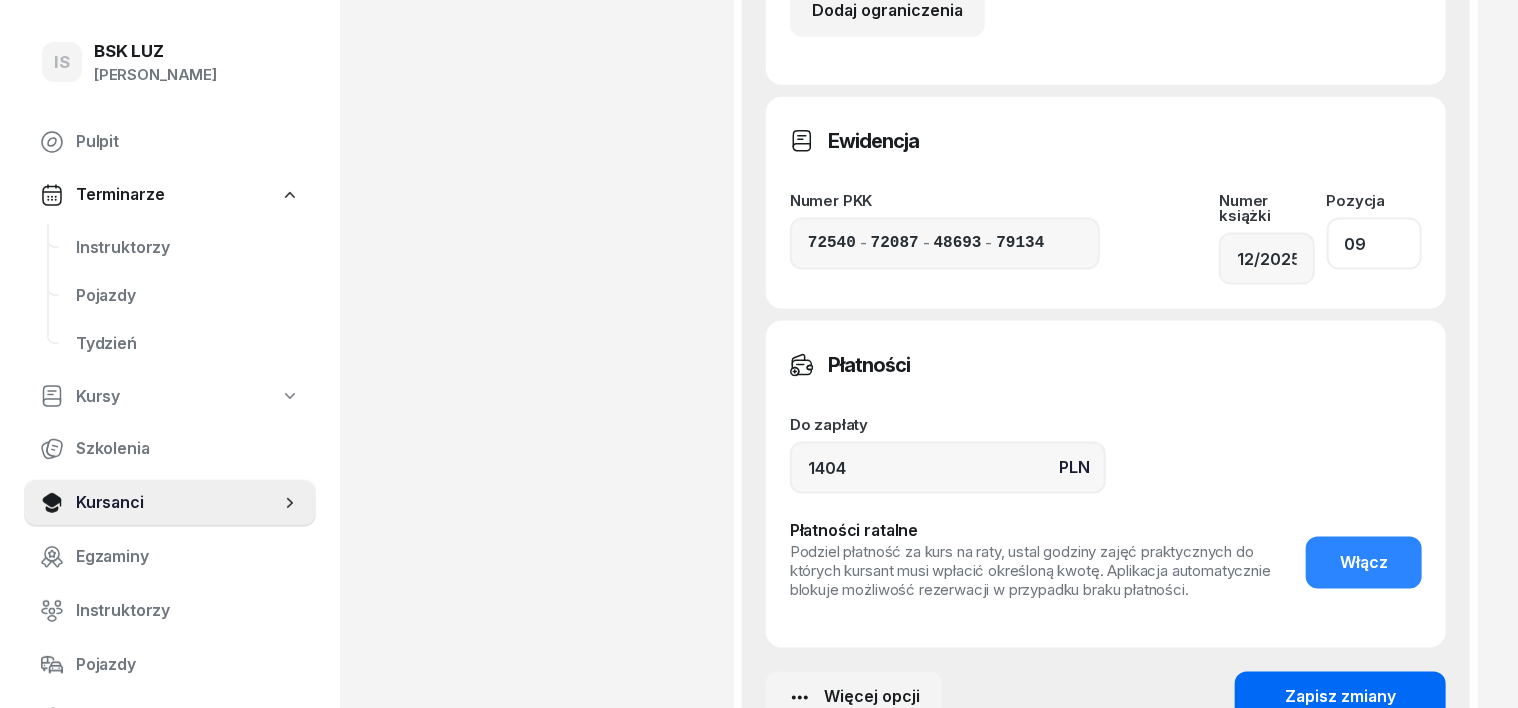 type on "09" 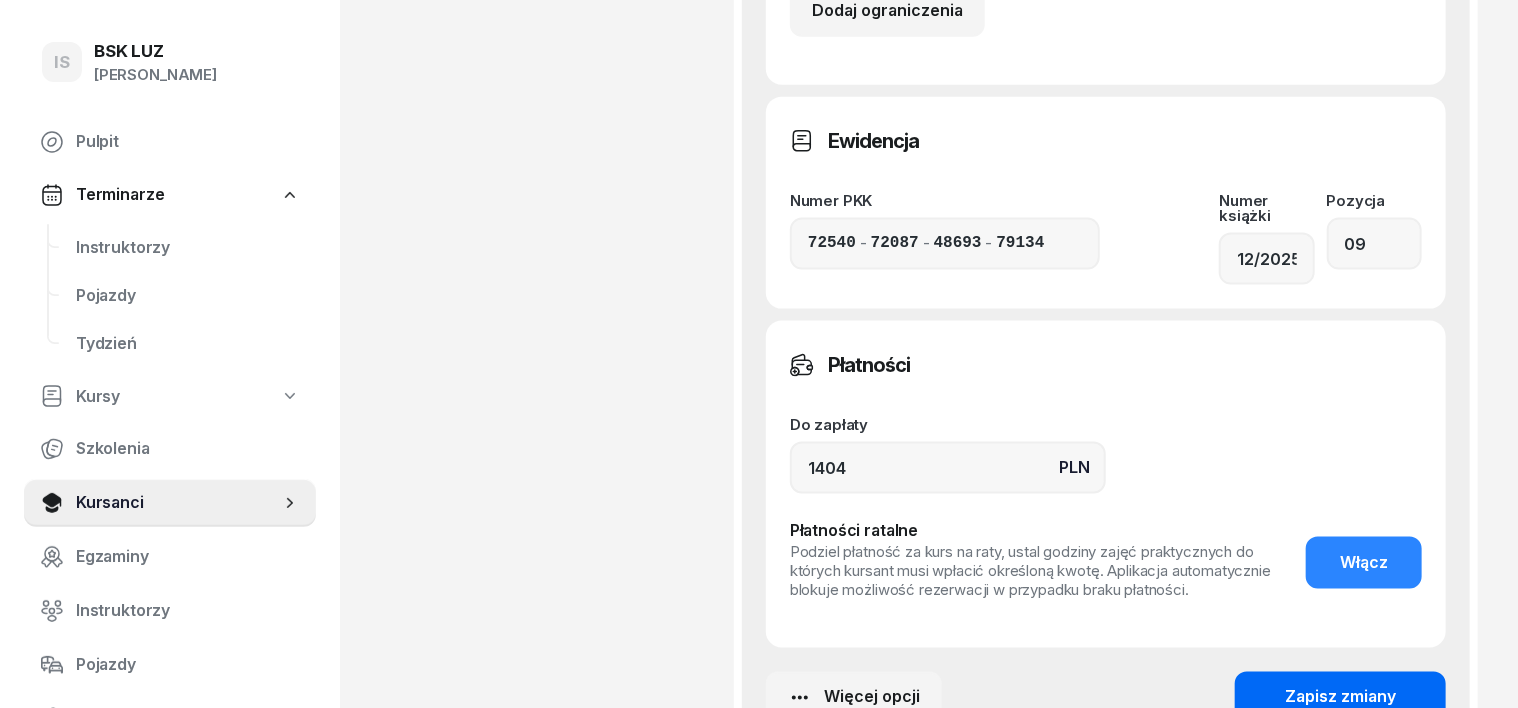 click on "Zapisz zmiany" at bounding box center (1340, 698) 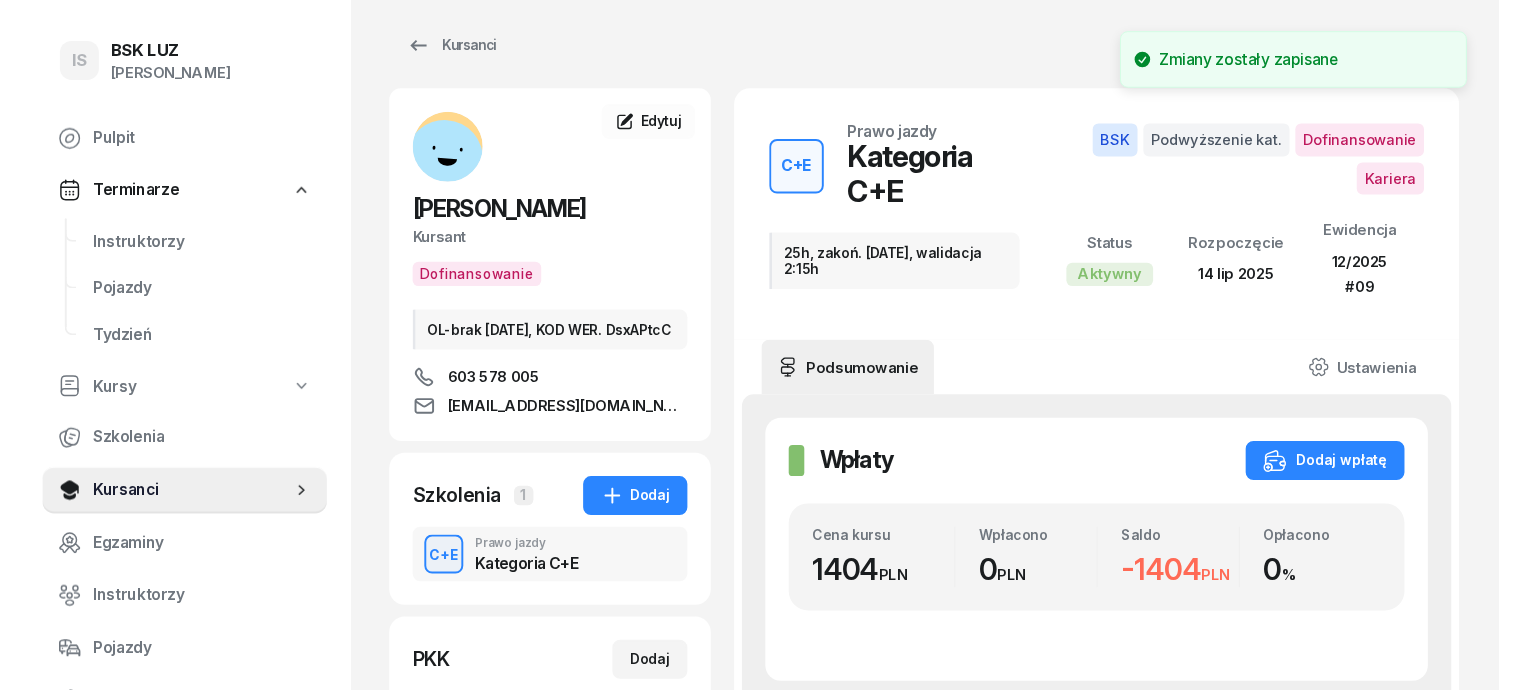 scroll, scrollTop: 0, scrollLeft: 0, axis: both 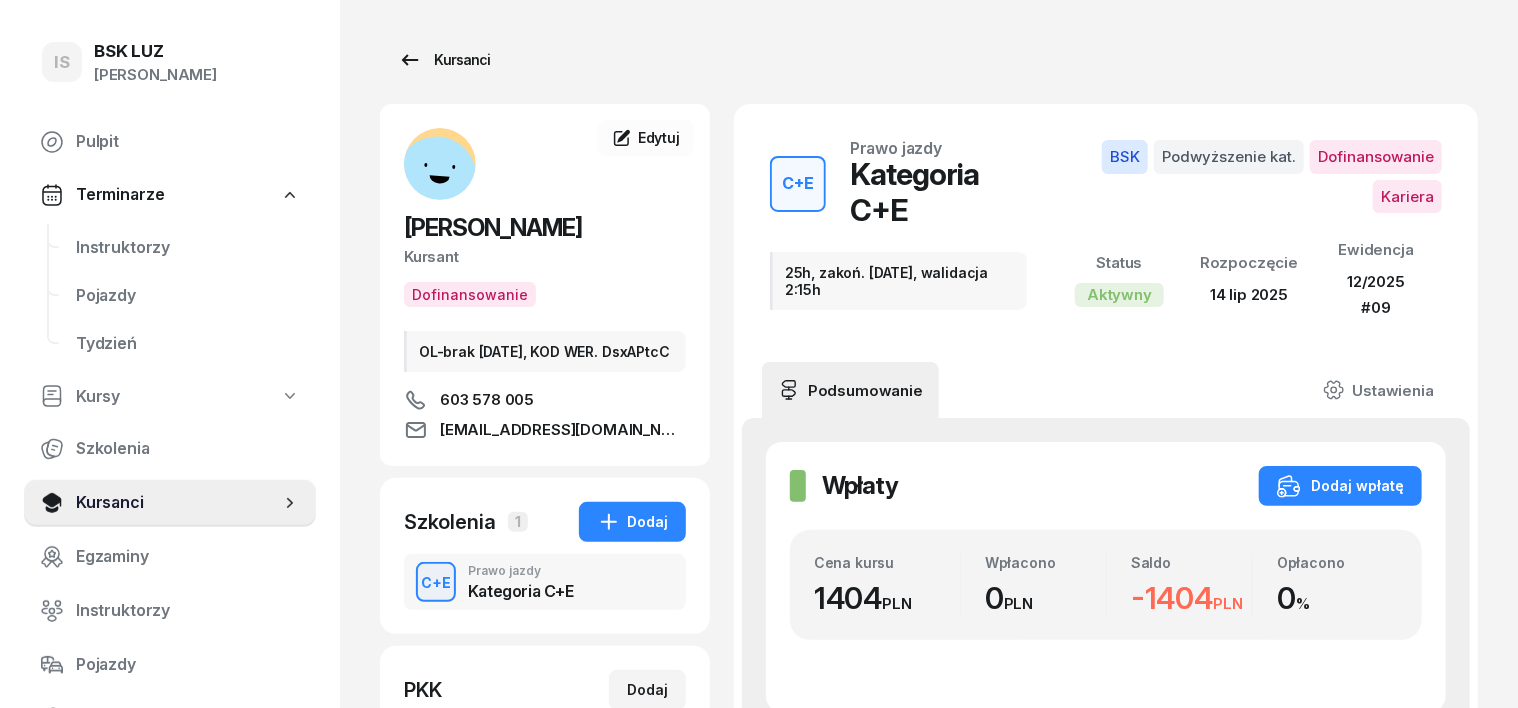 click on "Kursanci" at bounding box center (444, 60) 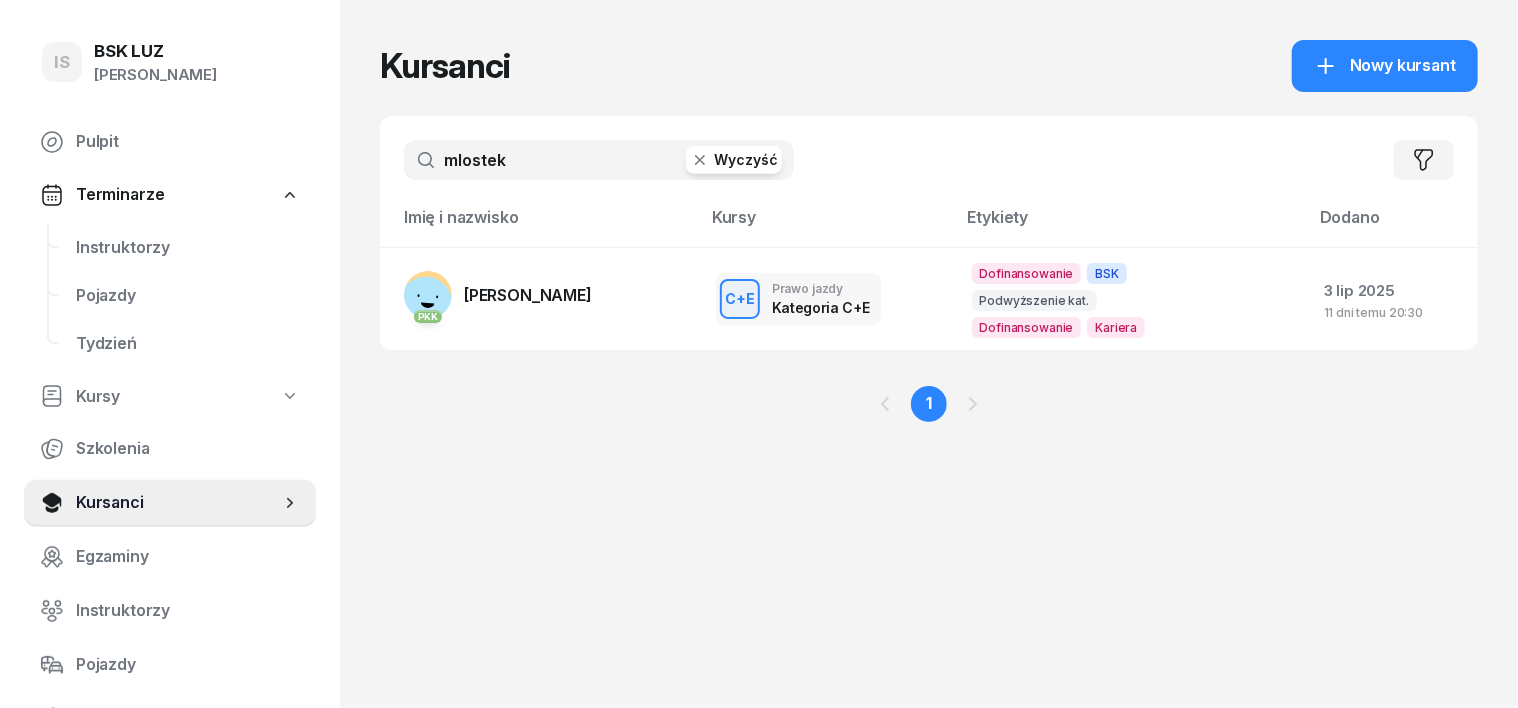 click 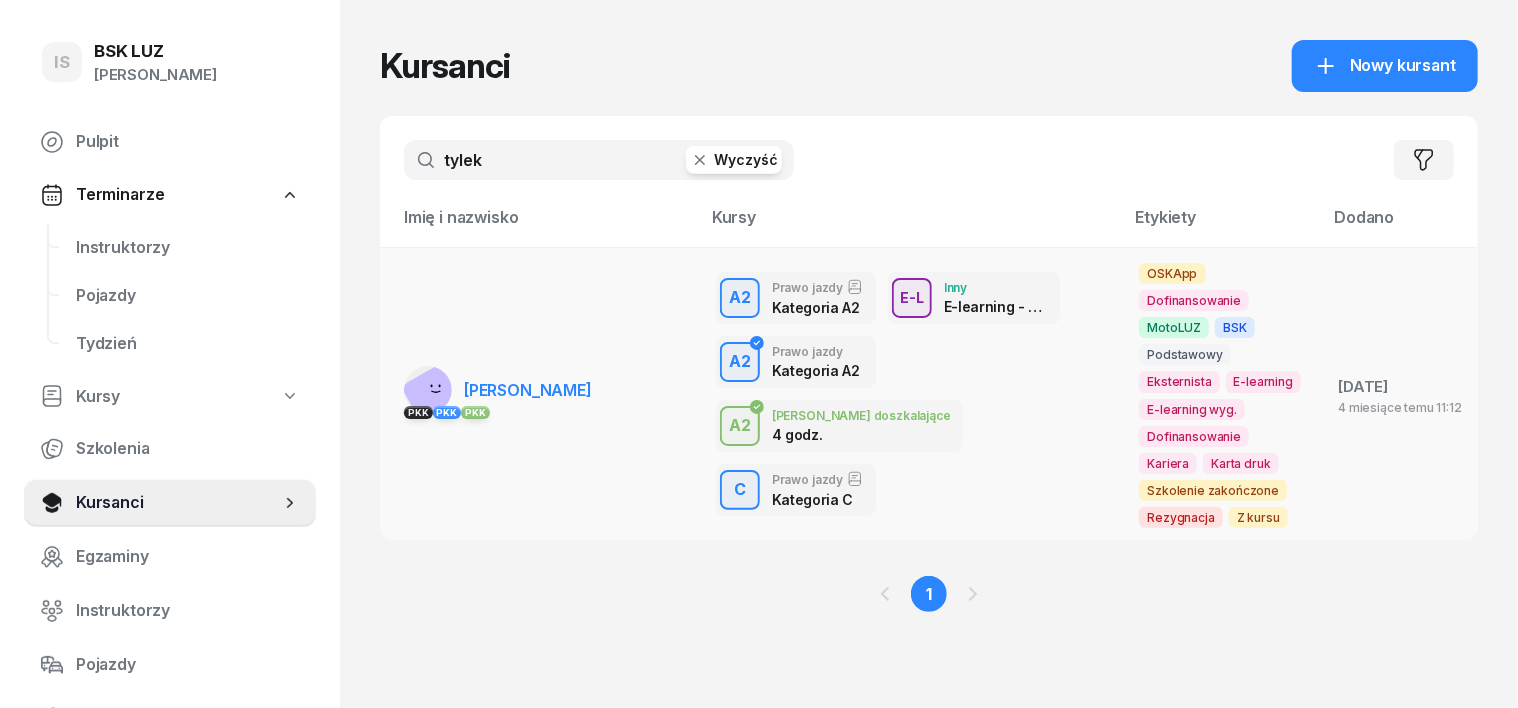 type on "tylek" 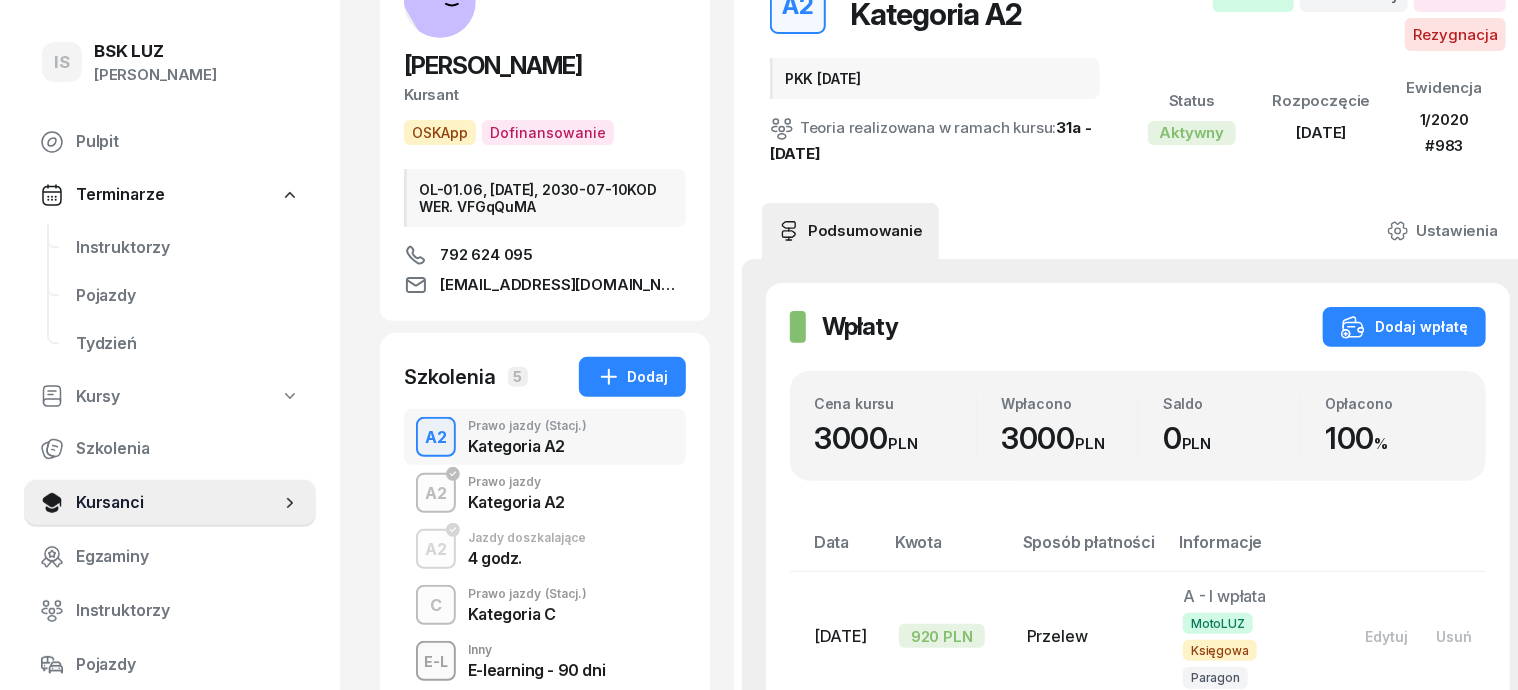 scroll, scrollTop: 124, scrollLeft: 0, axis: vertical 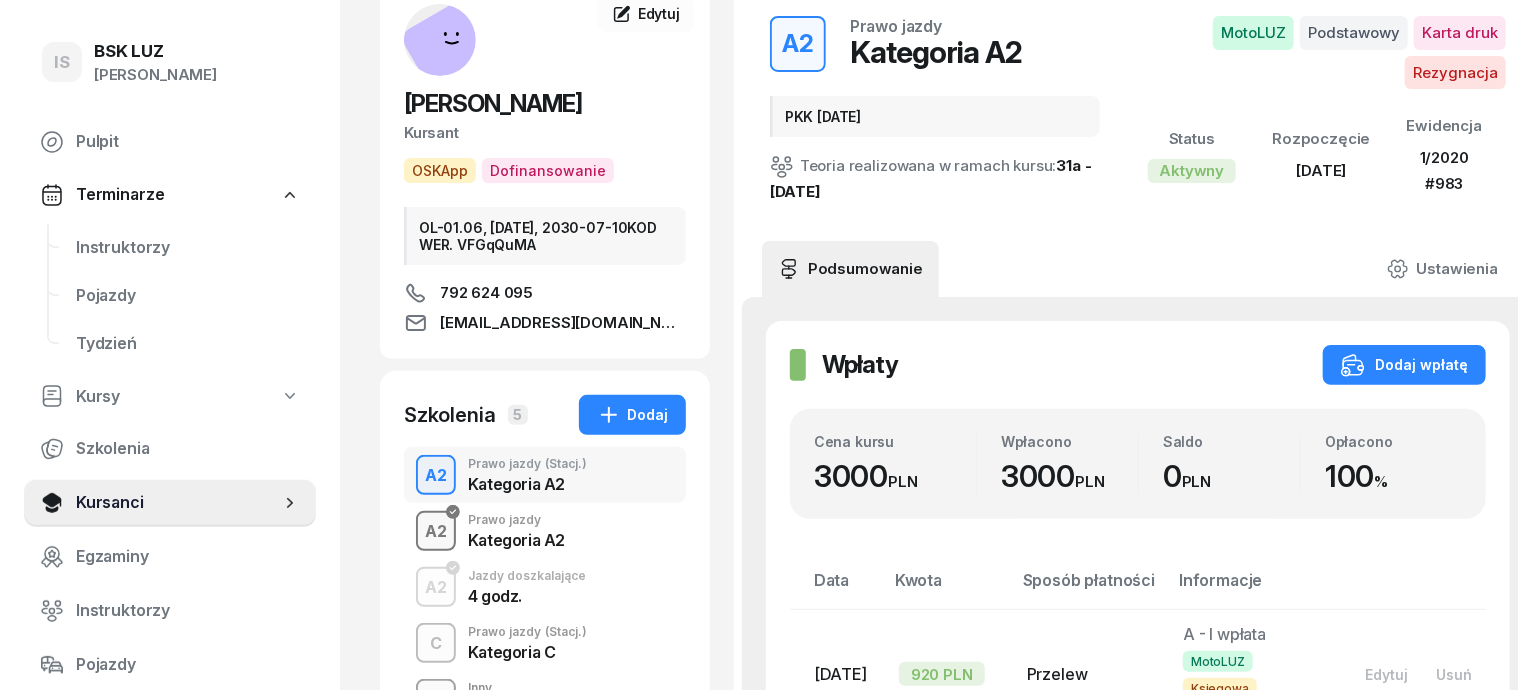 click on "A2" at bounding box center [436, 532] 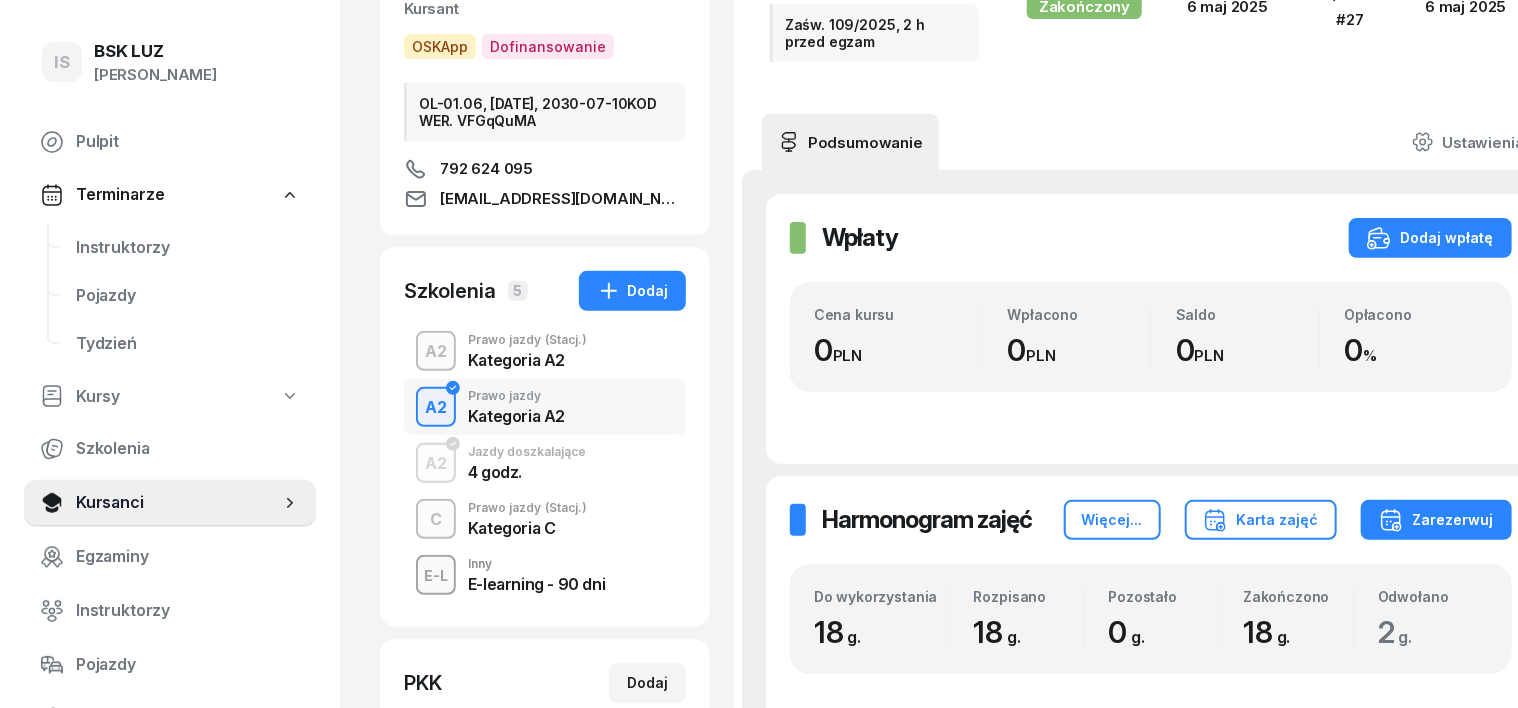 scroll, scrollTop: 250, scrollLeft: 0, axis: vertical 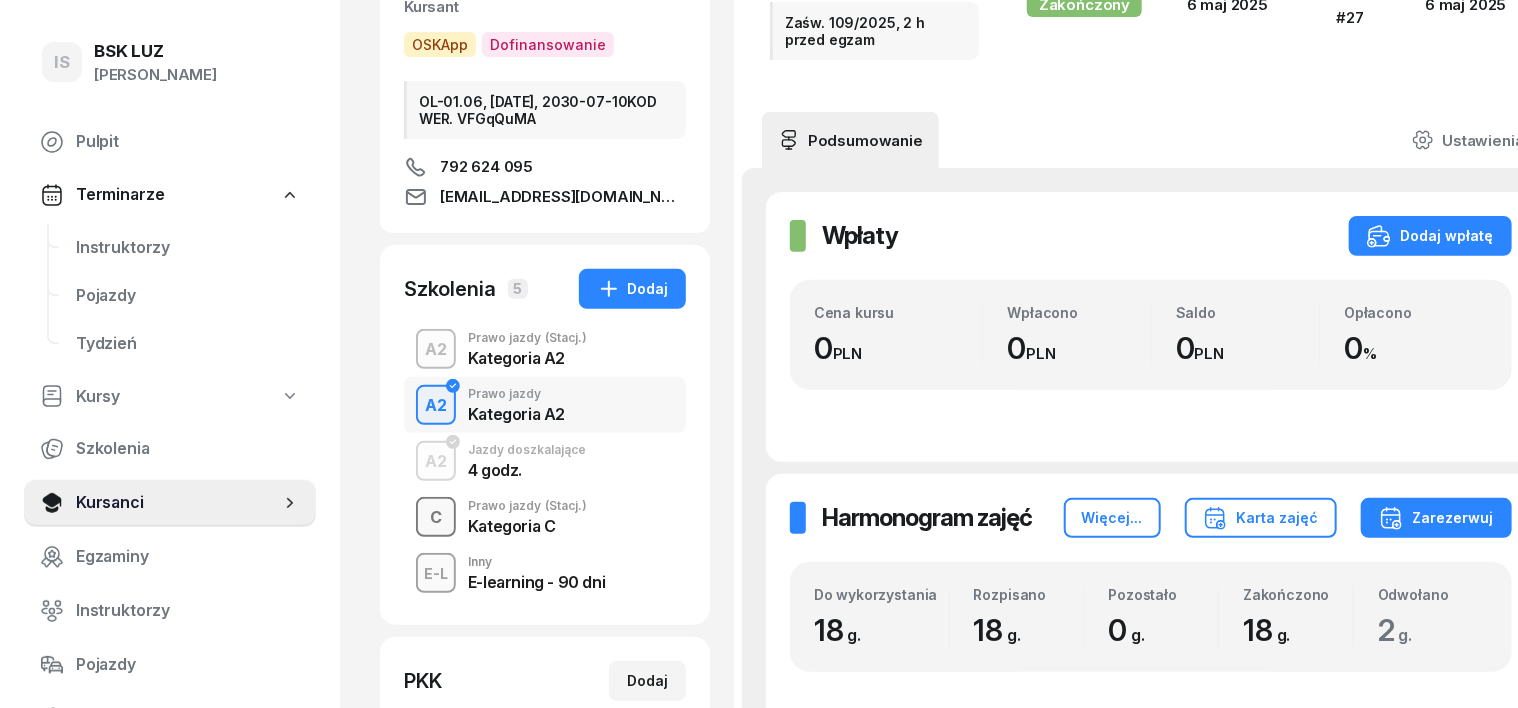 click on "C" at bounding box center [436, 518] 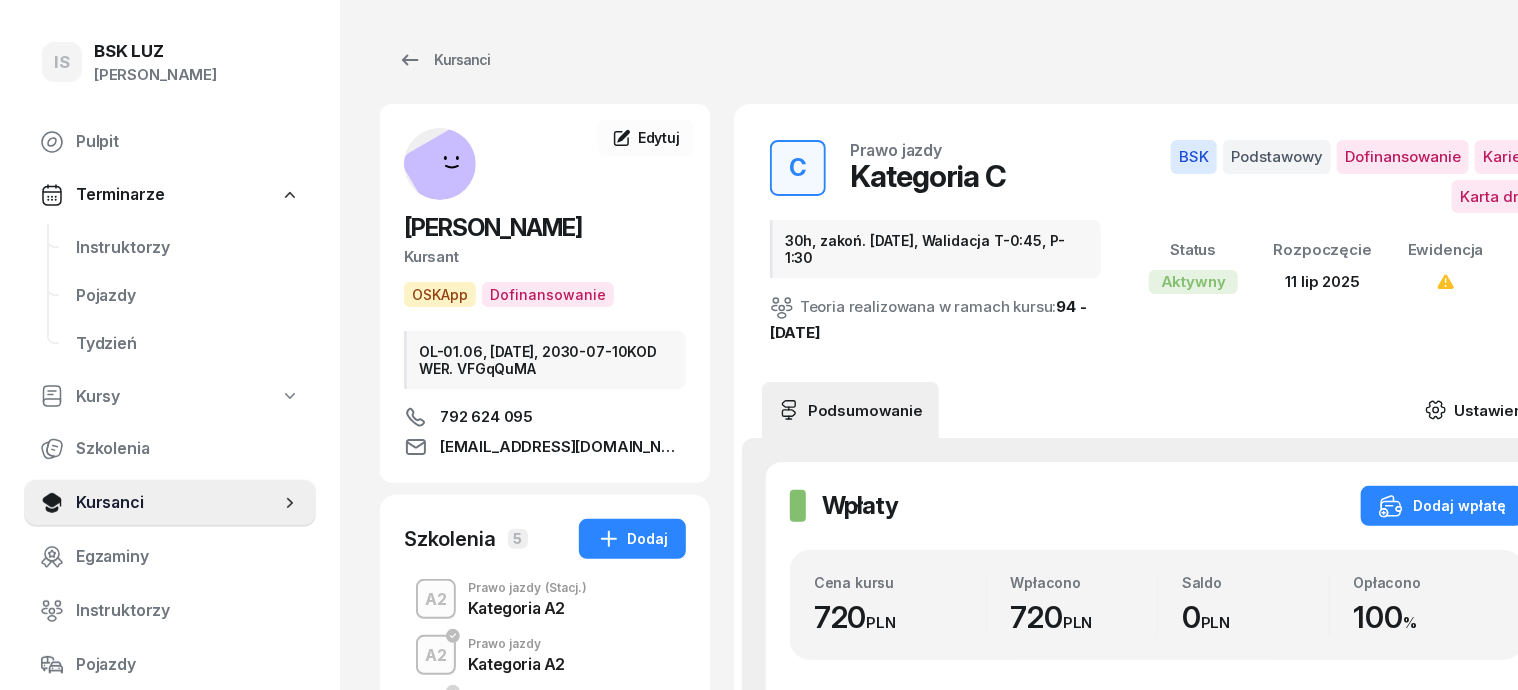 click 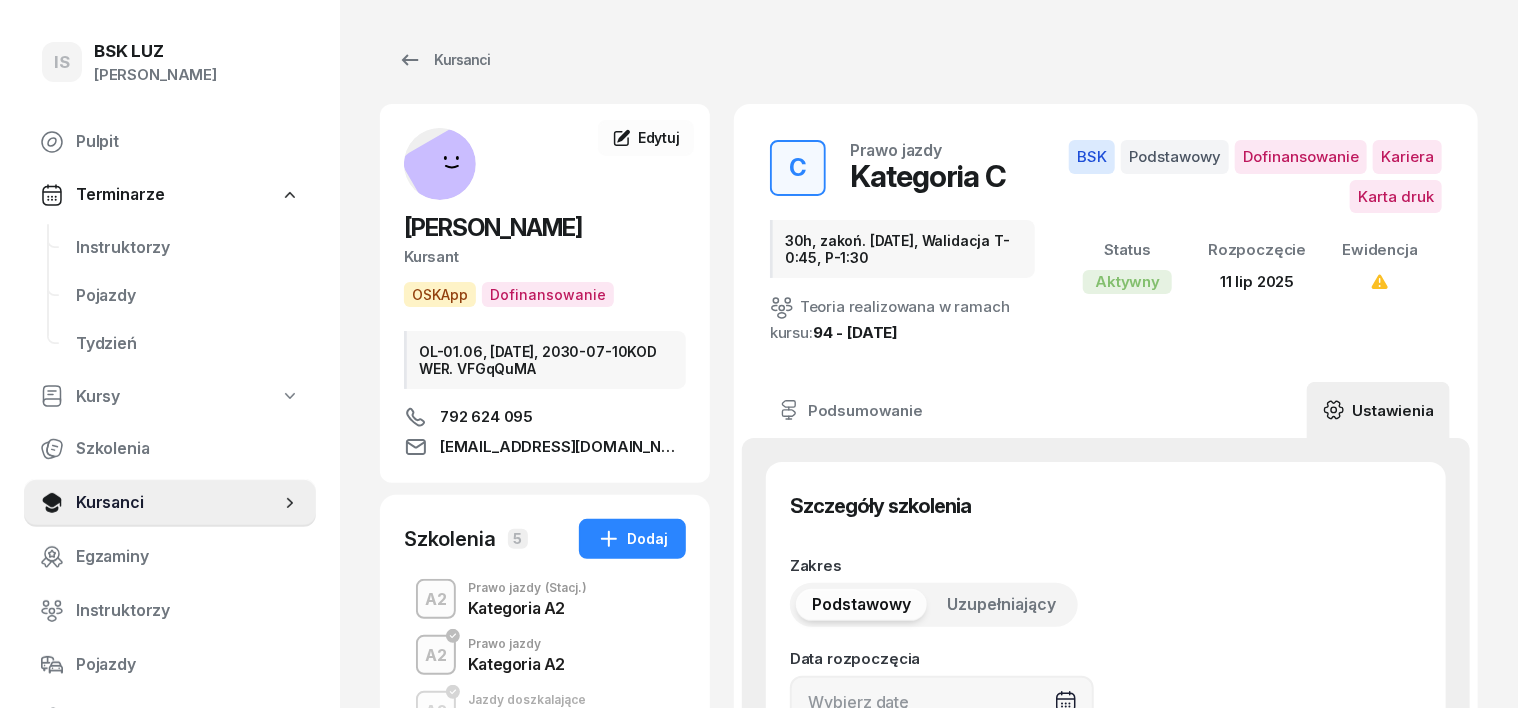 type on "[DATE]" 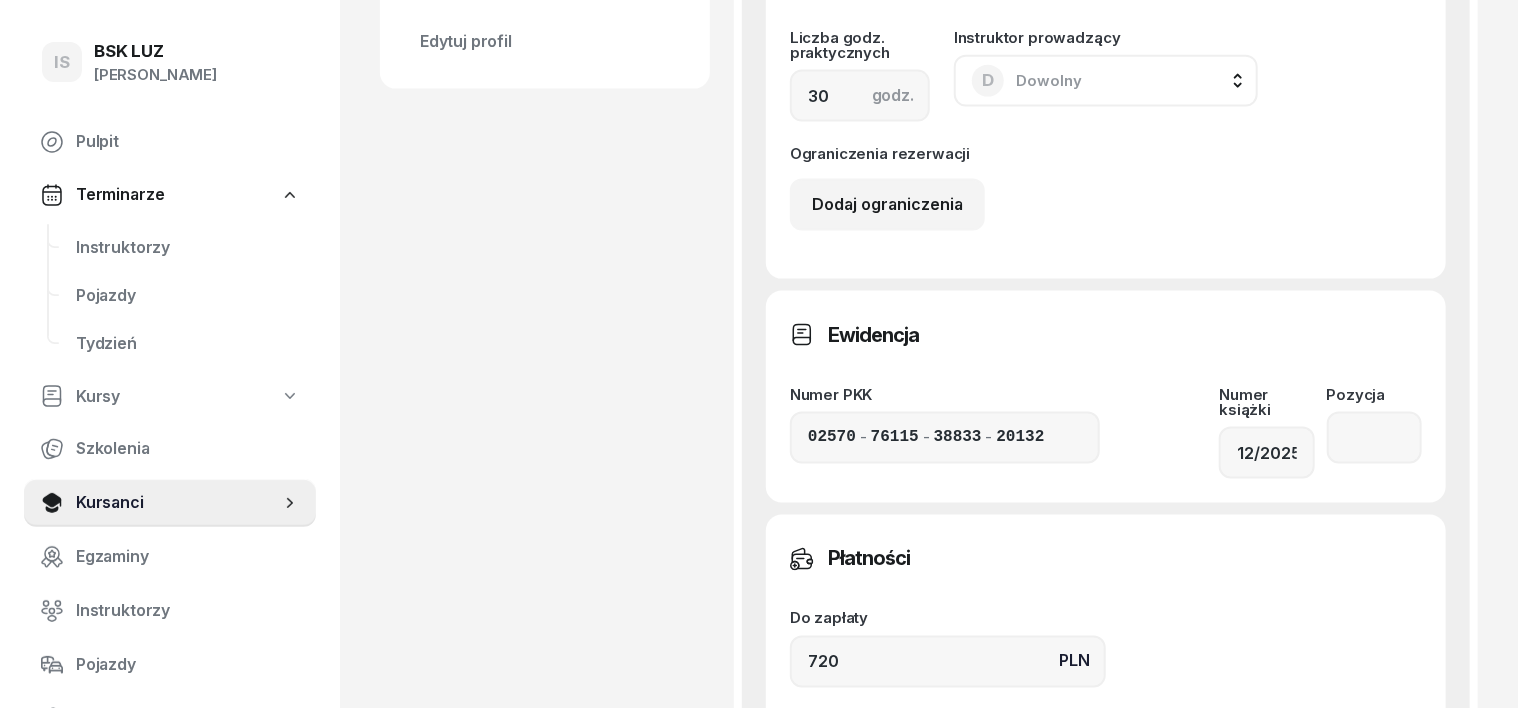 scroll, scrollTop: 1375, scrollLeft: 0, axis: vertical 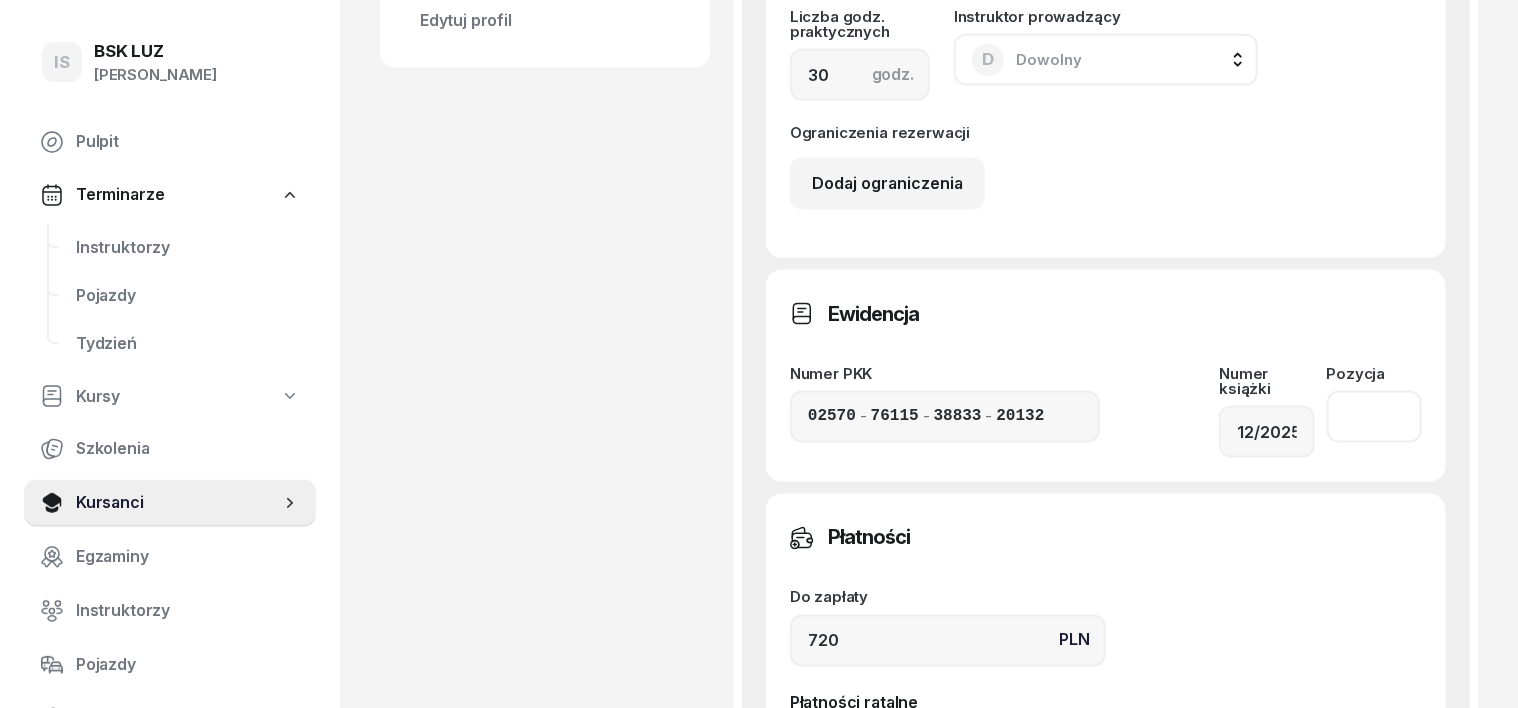 click 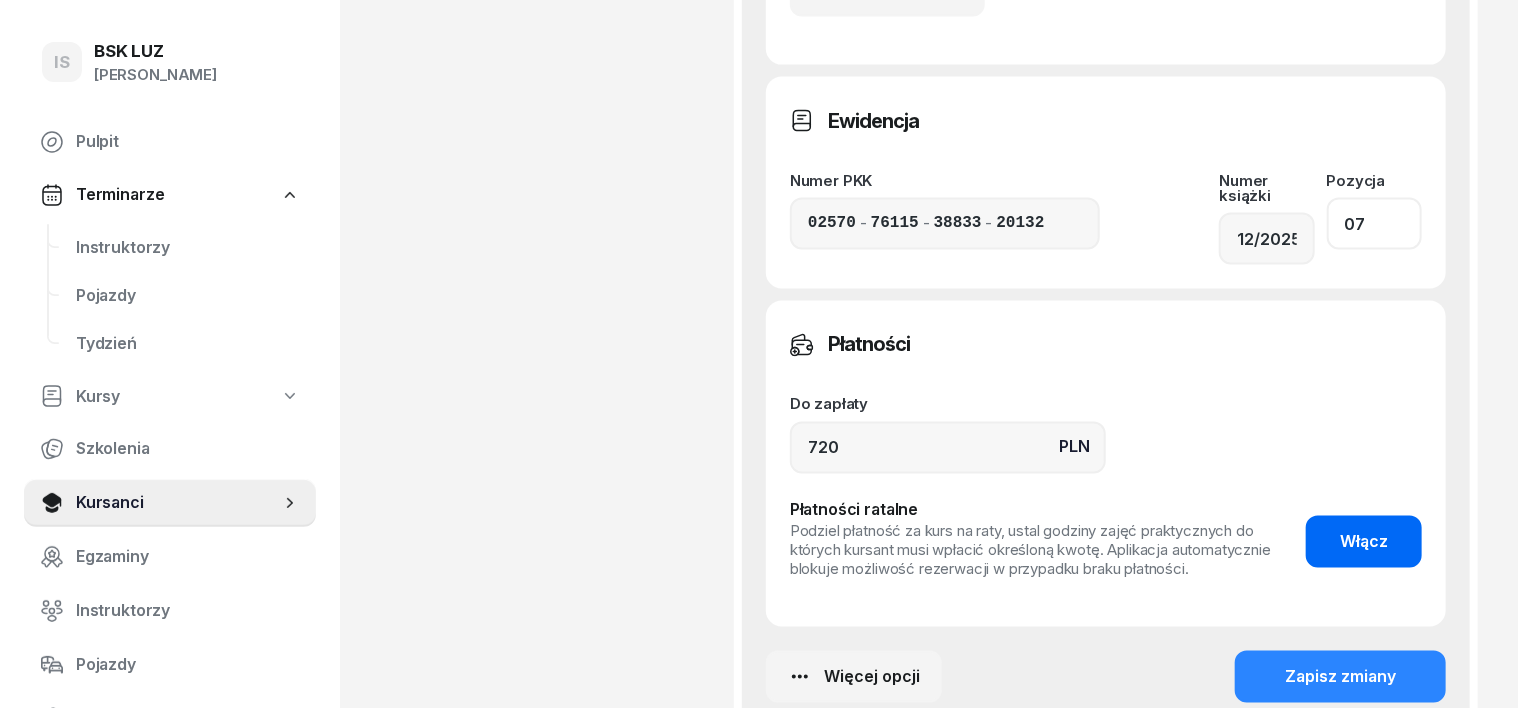 scroll, scrollTop: 1624, scrollLeft: 0, axis: vertical 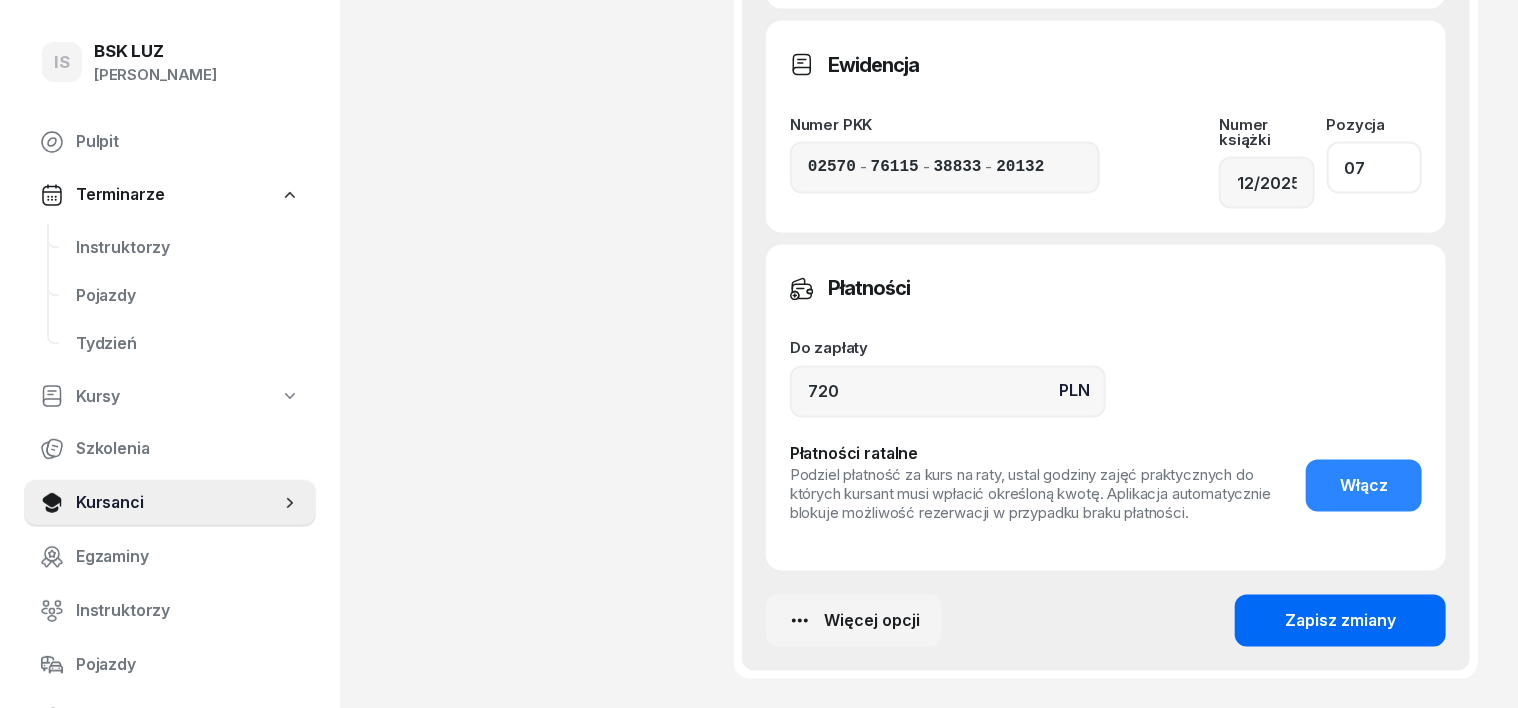 type on "07" 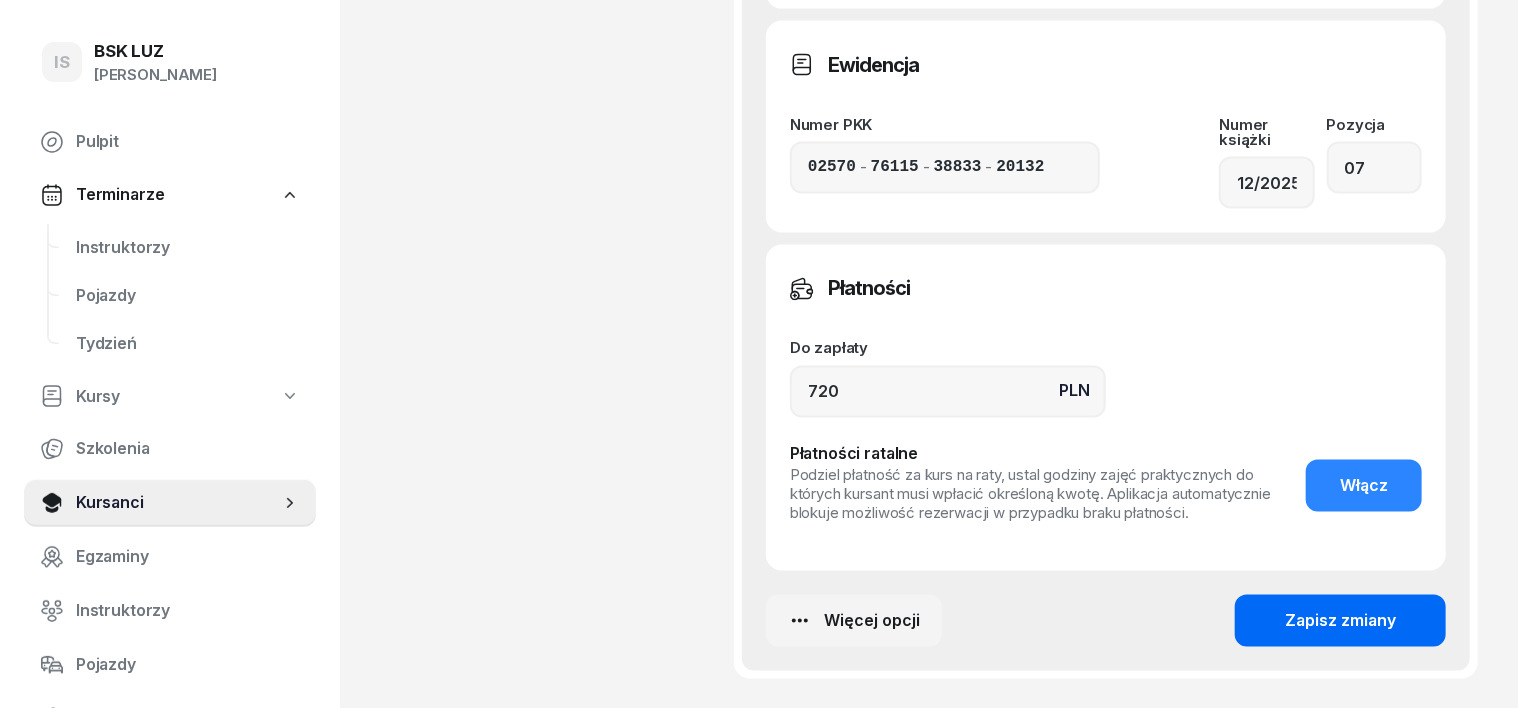 click on "Zapisz zmiany" at bounding box center (1340, 622) 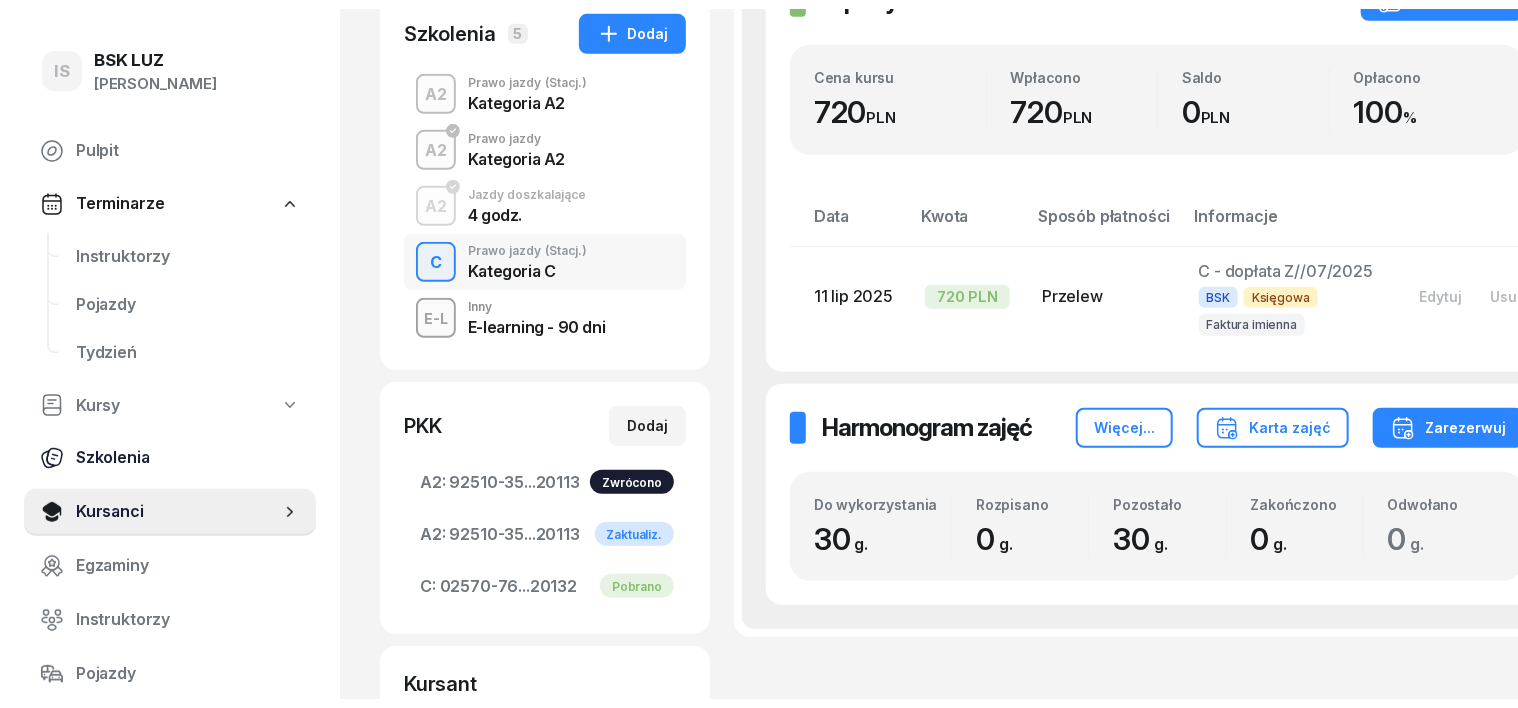 scroll, scrollTop: 0, scrollLeft: 0, axis: both 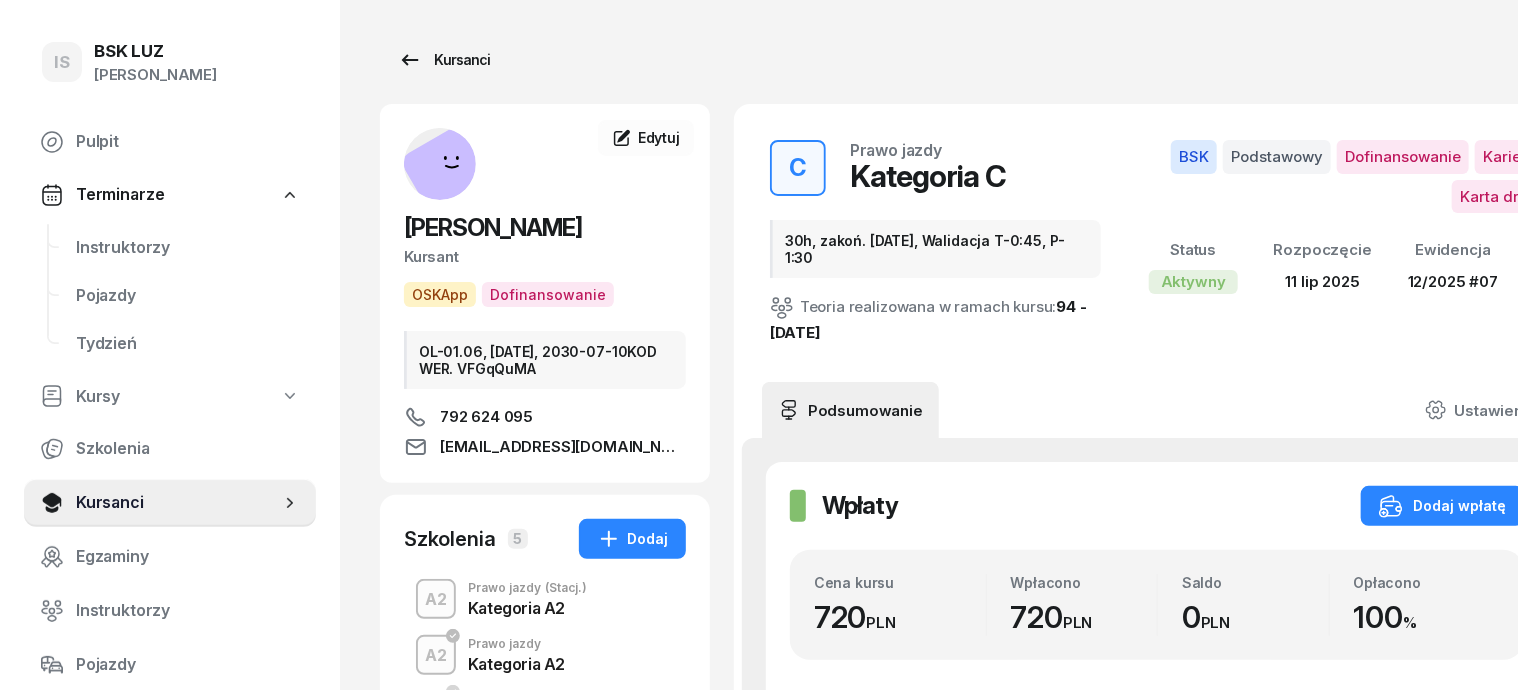 click on "Kursanci" at bounding box center [444, 60] 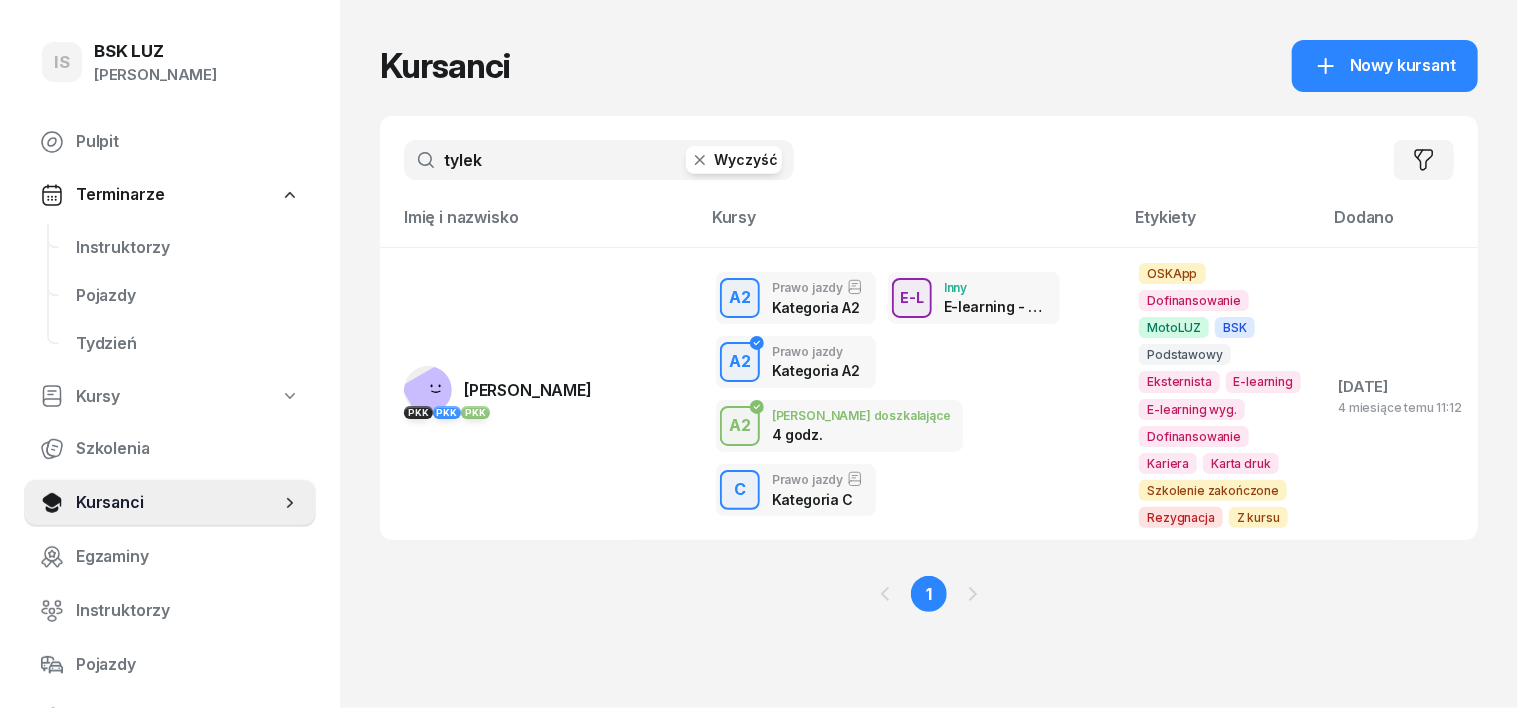 click 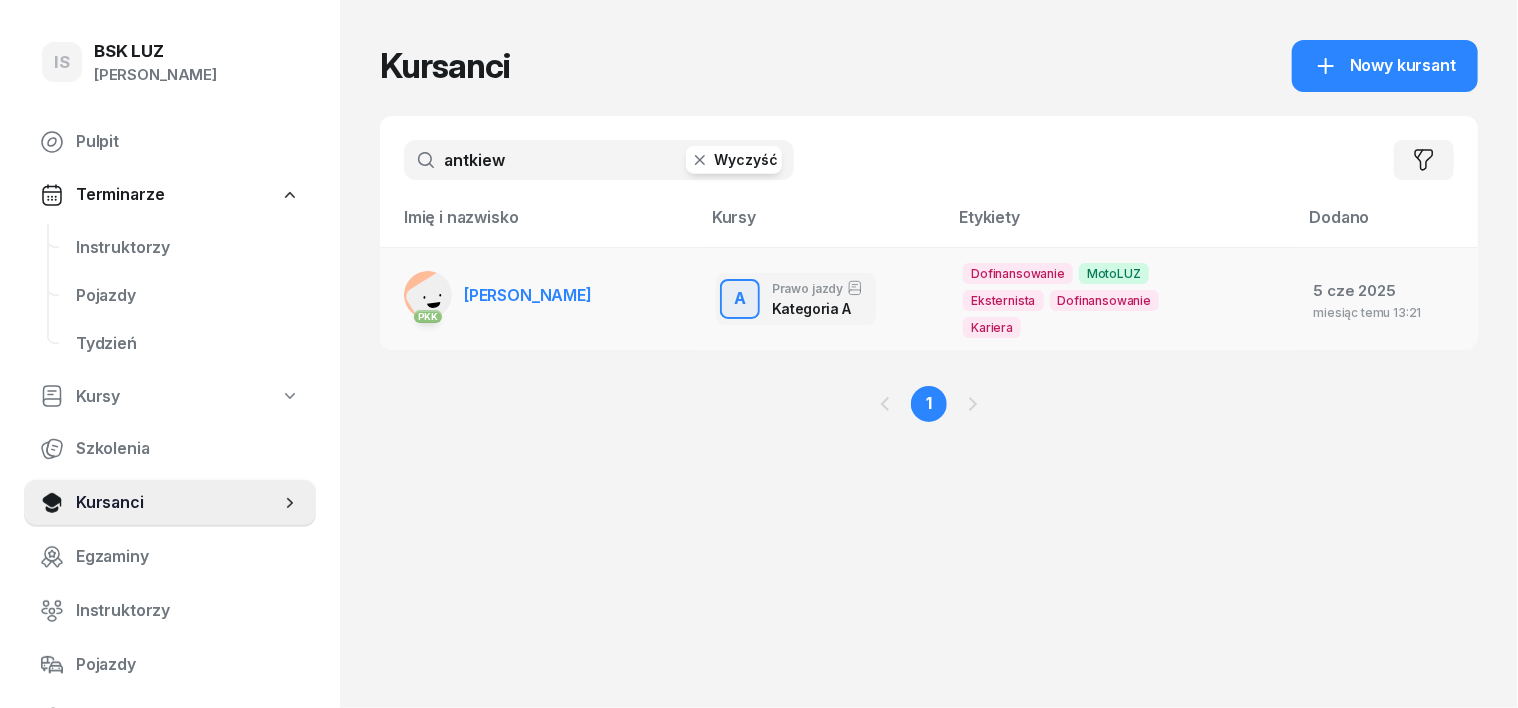 type on "antkiew" 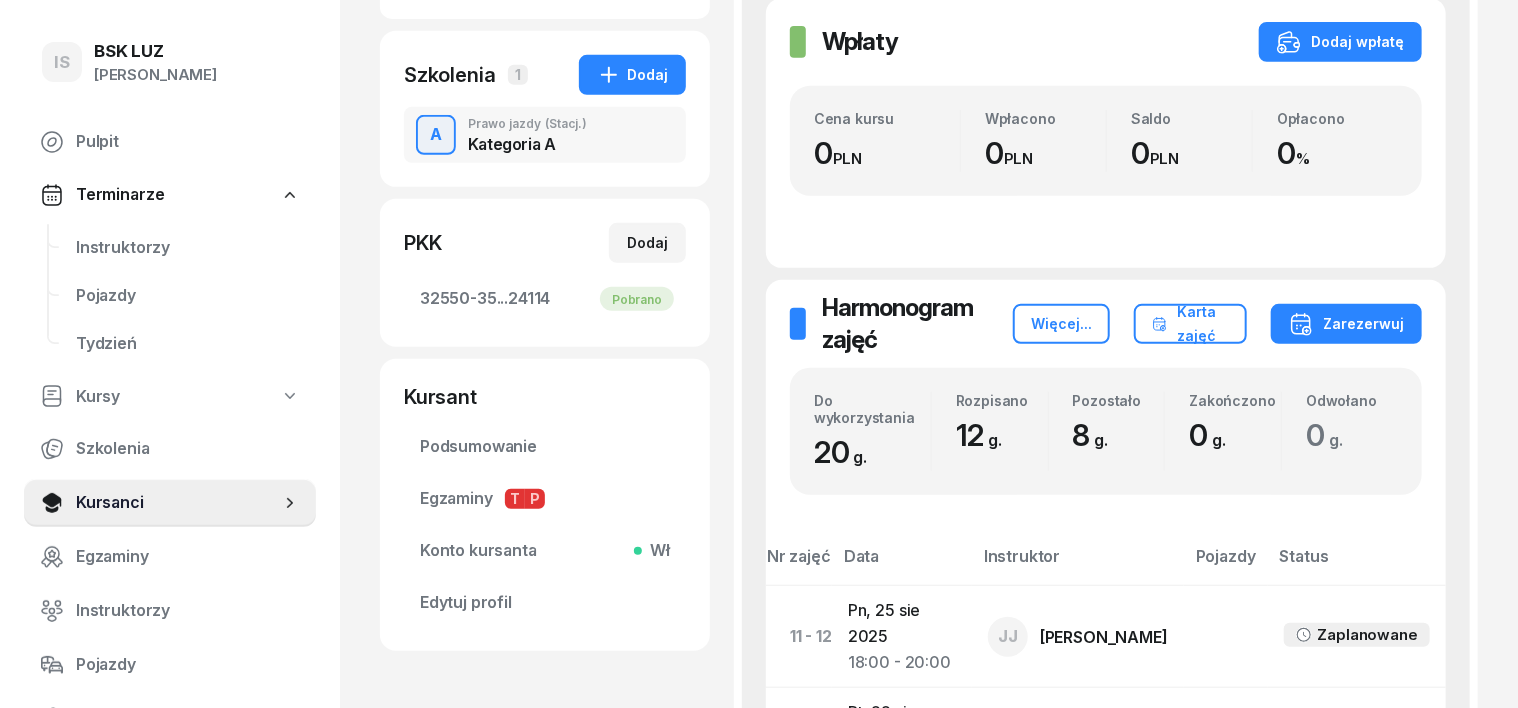 scroll, scrollTop: 0, scrollLeft: 0, axis: both 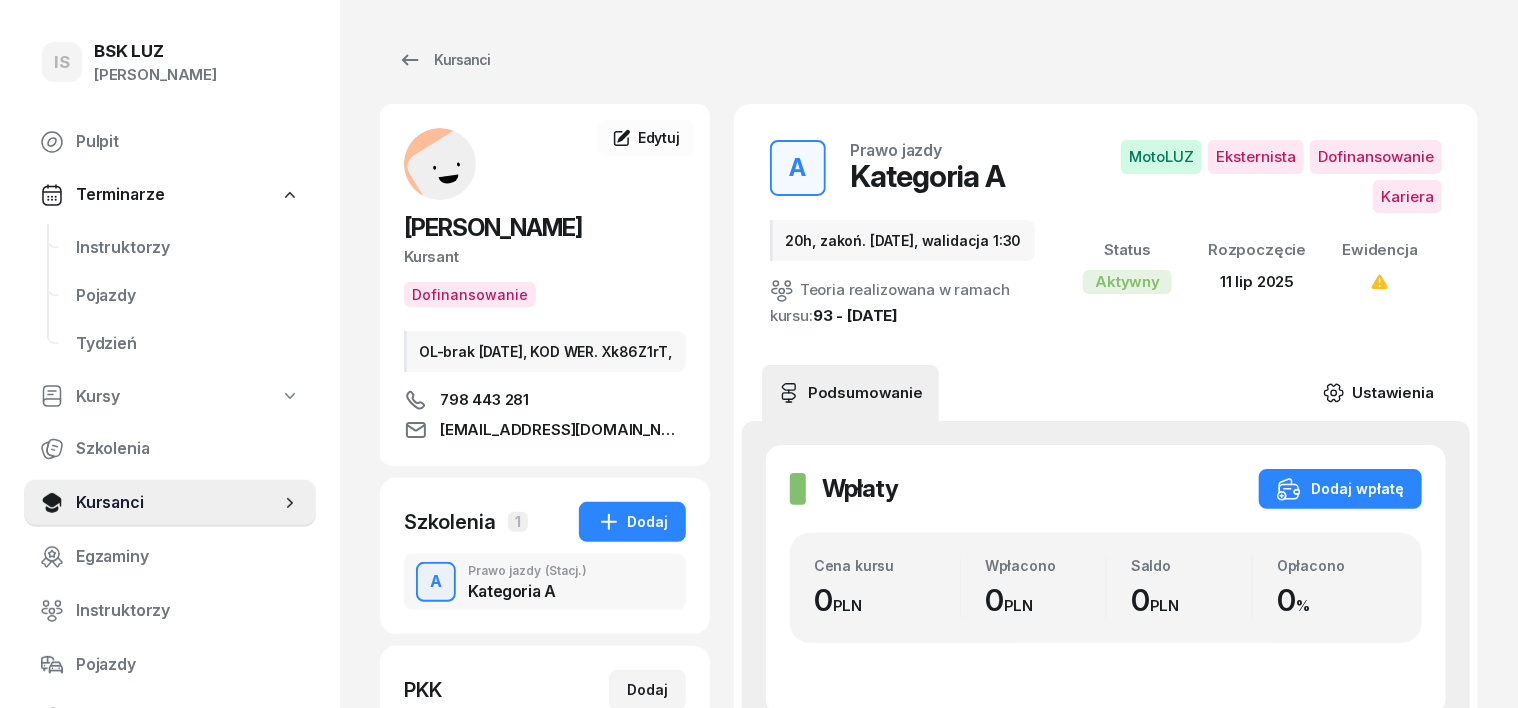 click 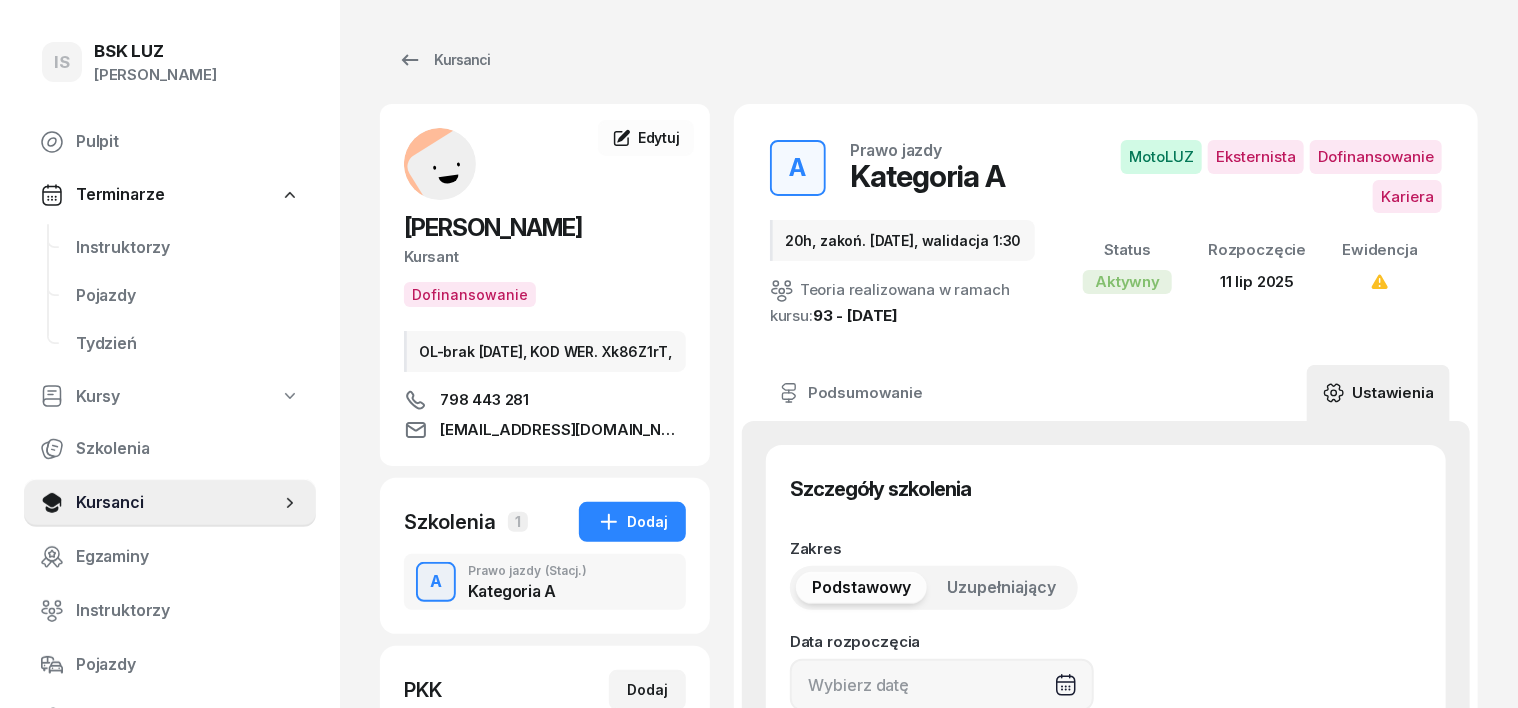 type on "[DATE]" 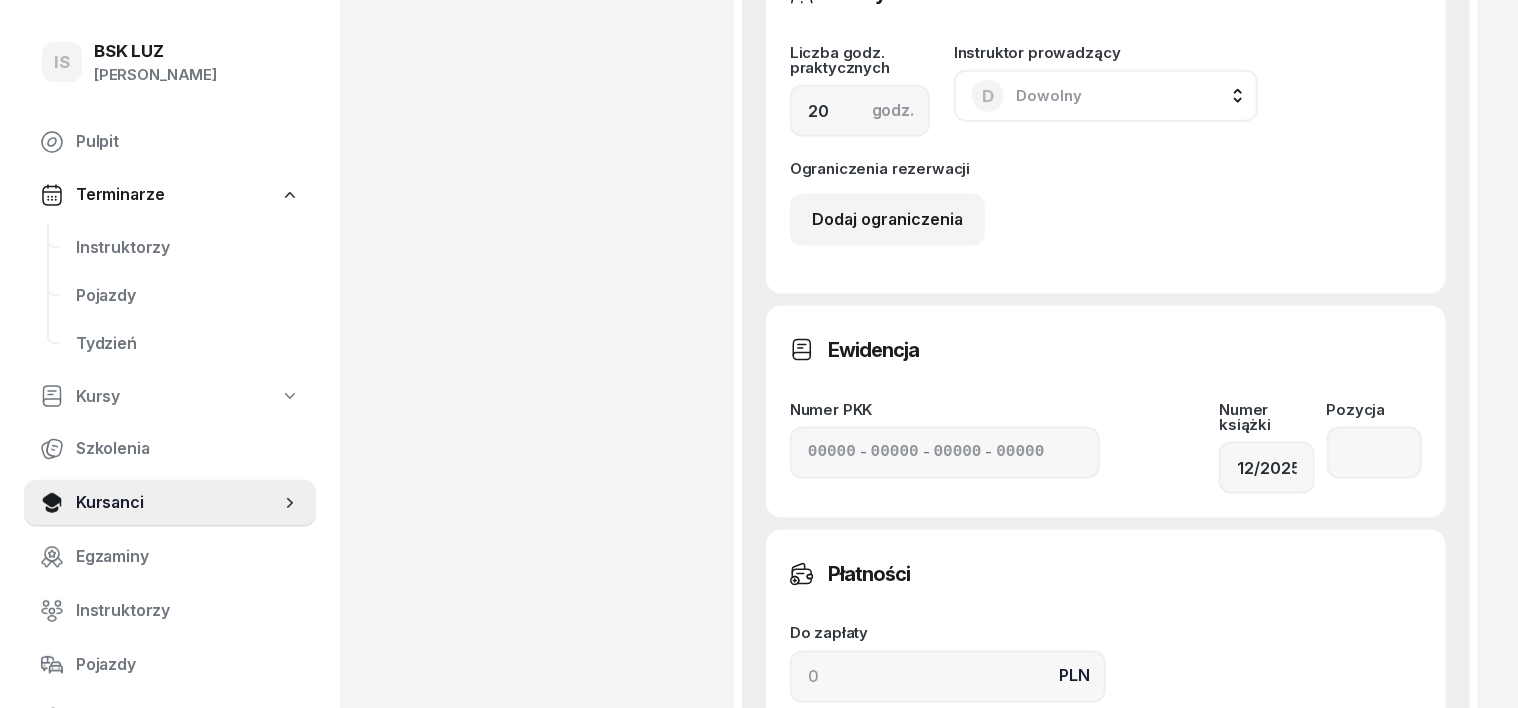 scroll, scrollTop: 1375, scrollLeft: 0, axis: vertical 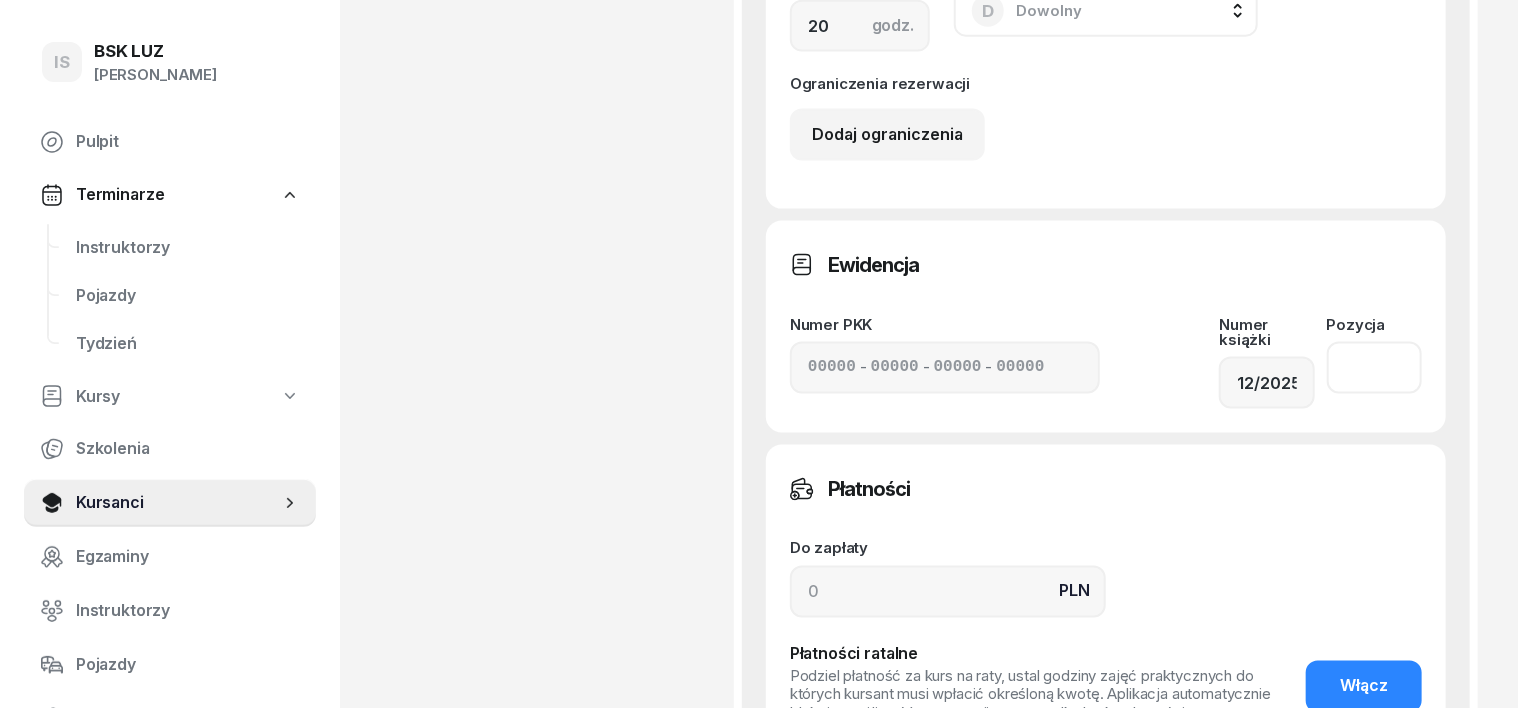 click 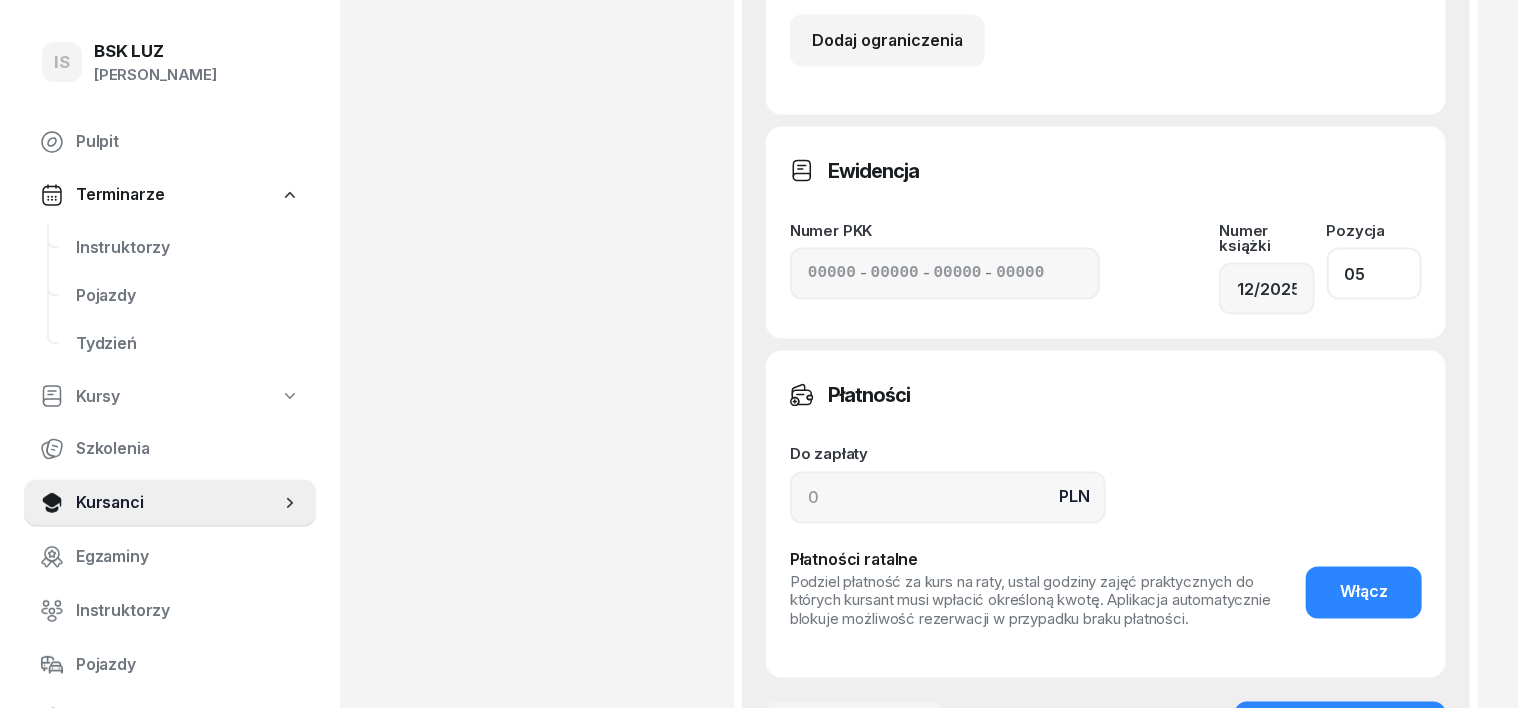 scroll, scrollTop: 1624, scrollLeft: 0, axis: vertical 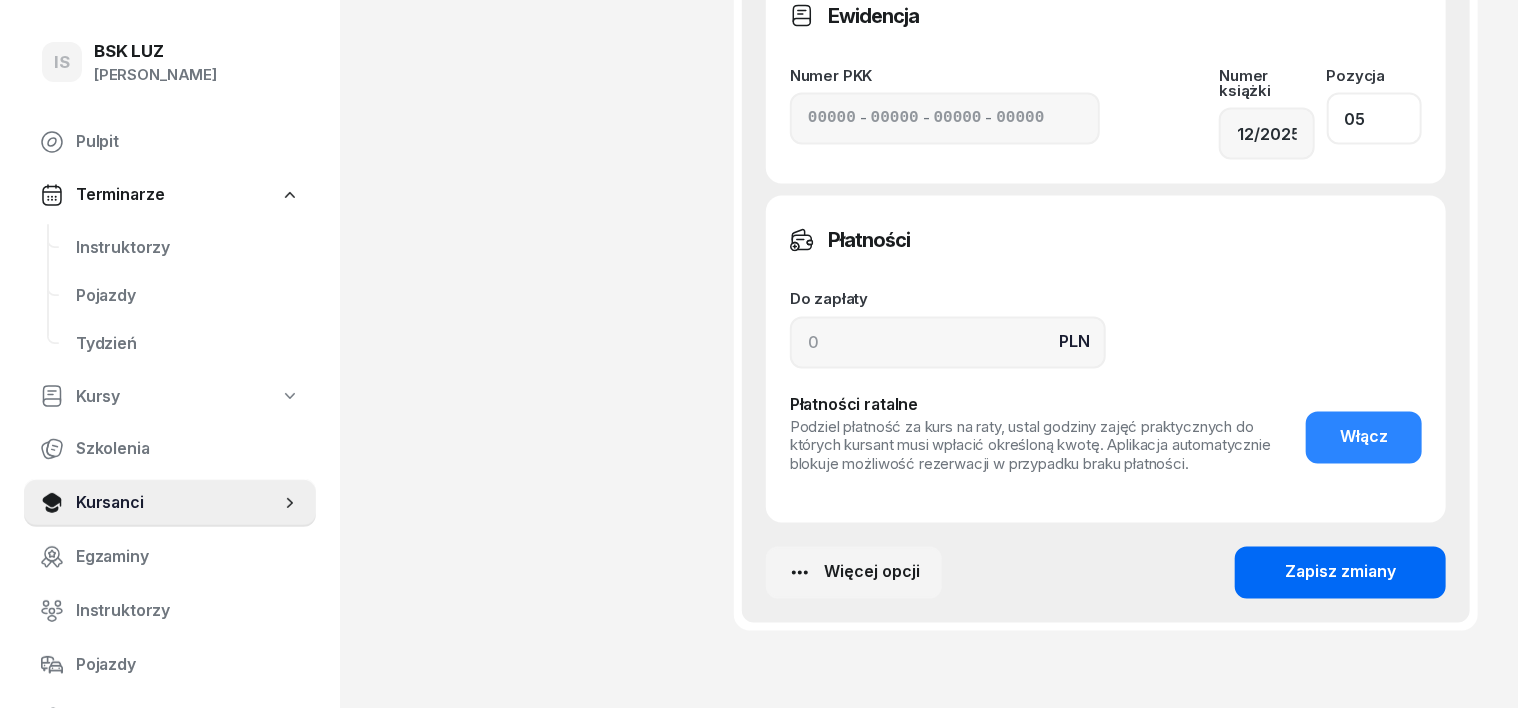 type on "05" 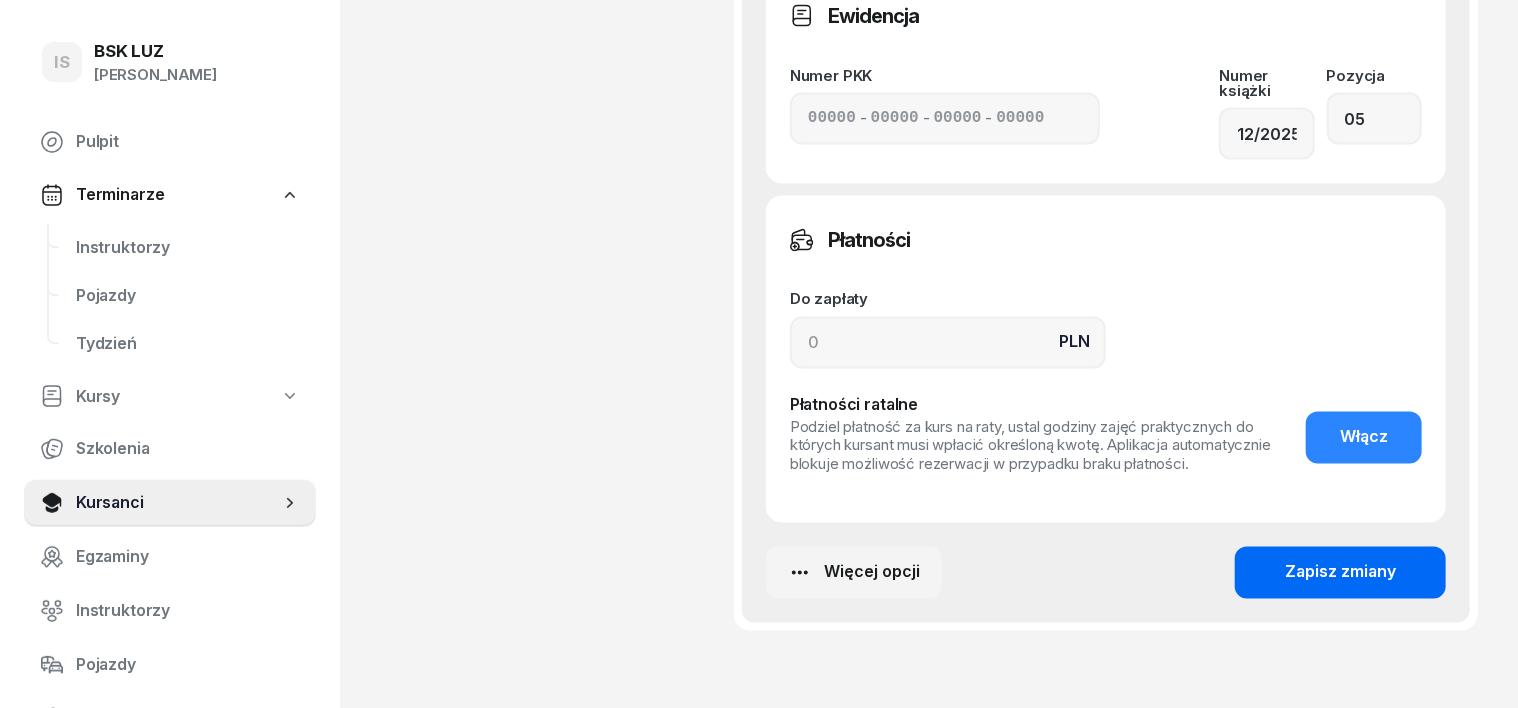 click on "Zapisz zmiany" at bounding box center [1340, 573] 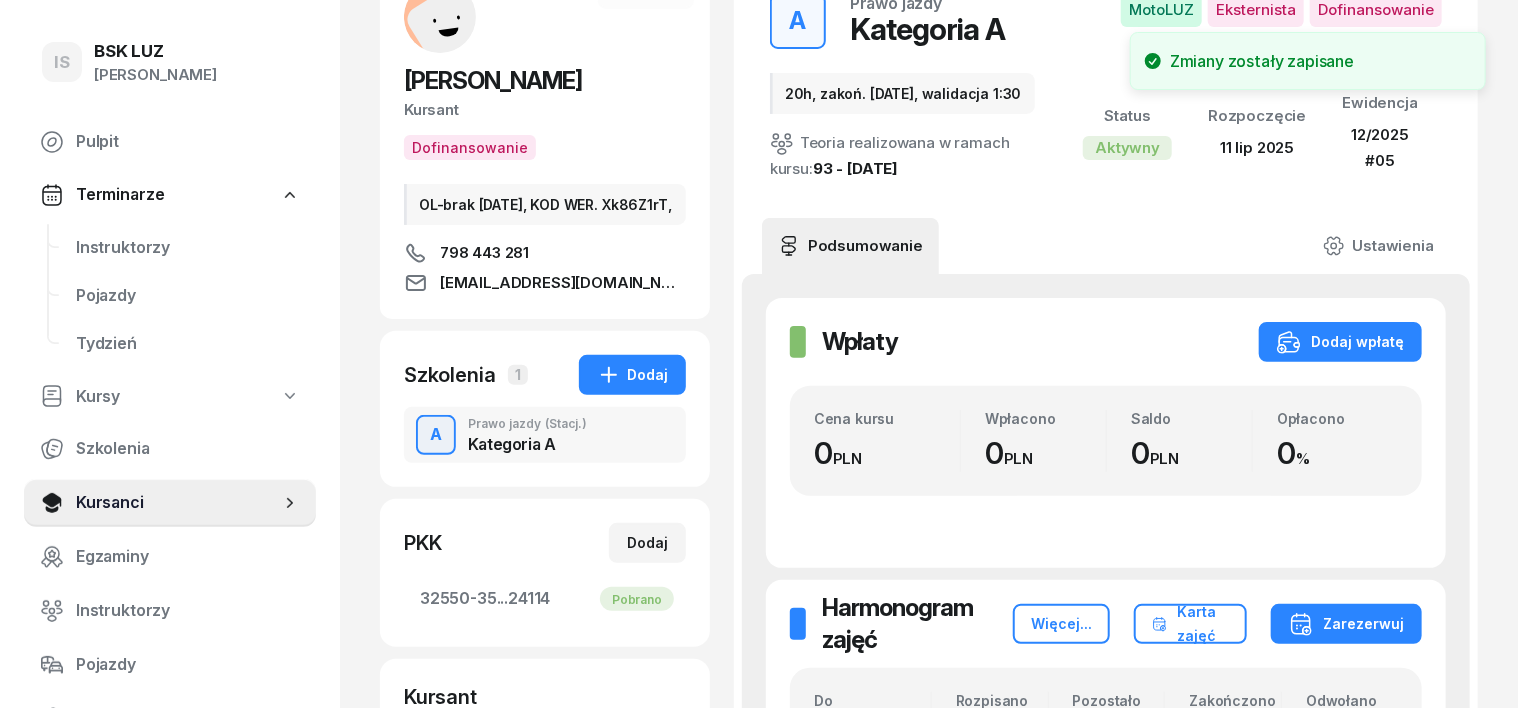 scroll, scrollTop: 0, scrollLeft: 0, axis: both 